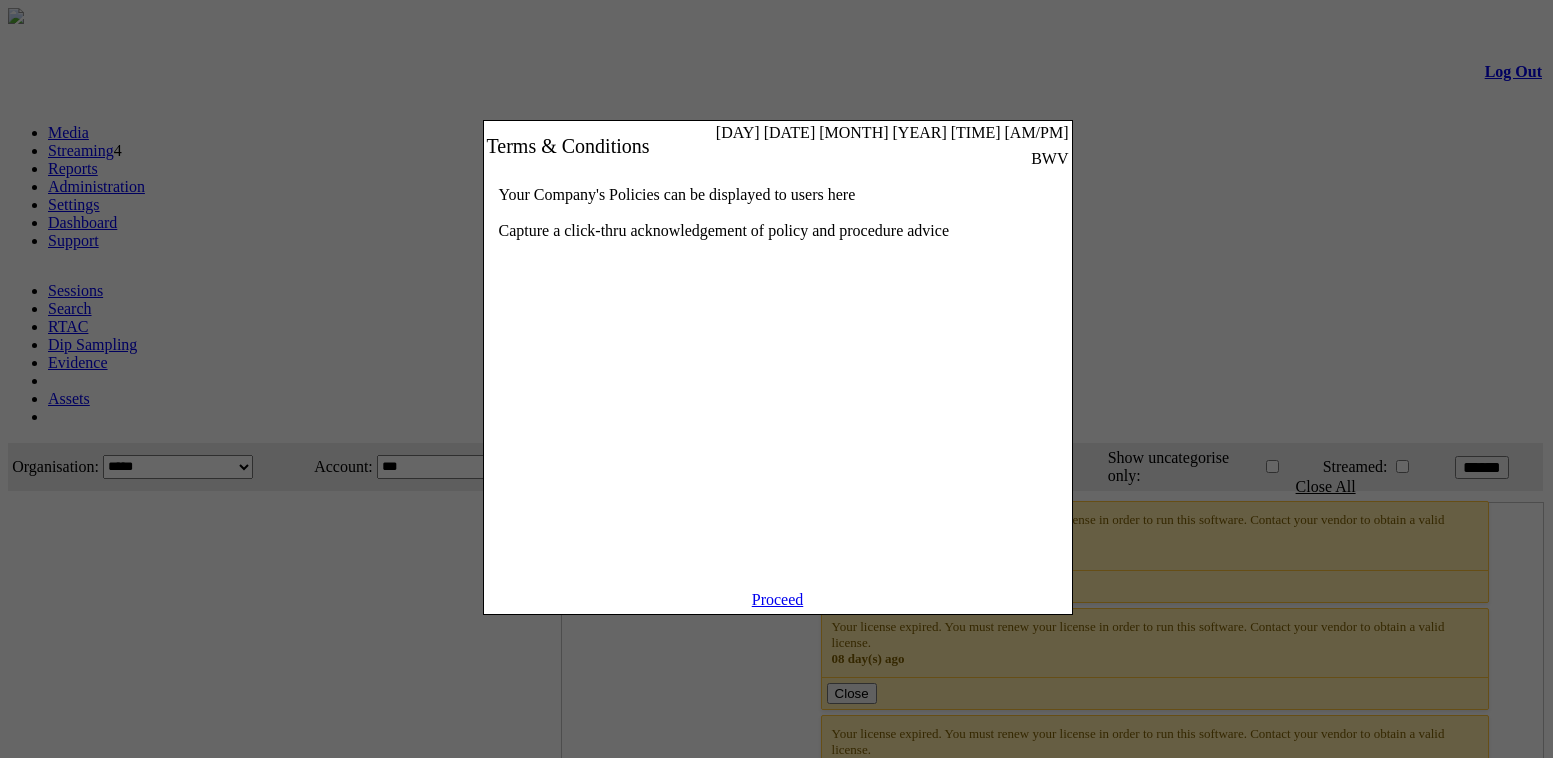 scroll, scrollTop: 0, scrollLeft: 0, axis: both 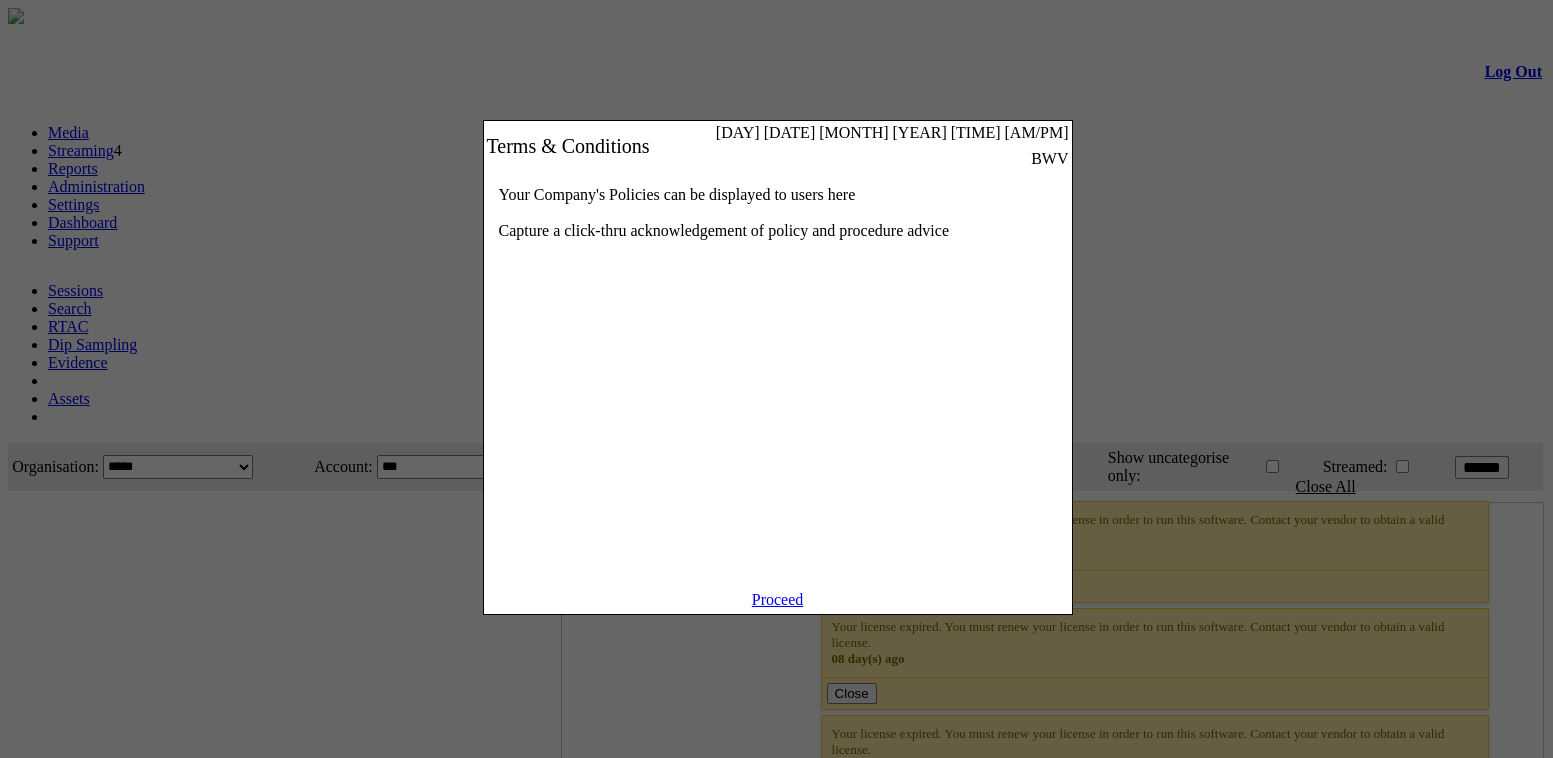 click on "Proceed" at bounding box center [778, 599] 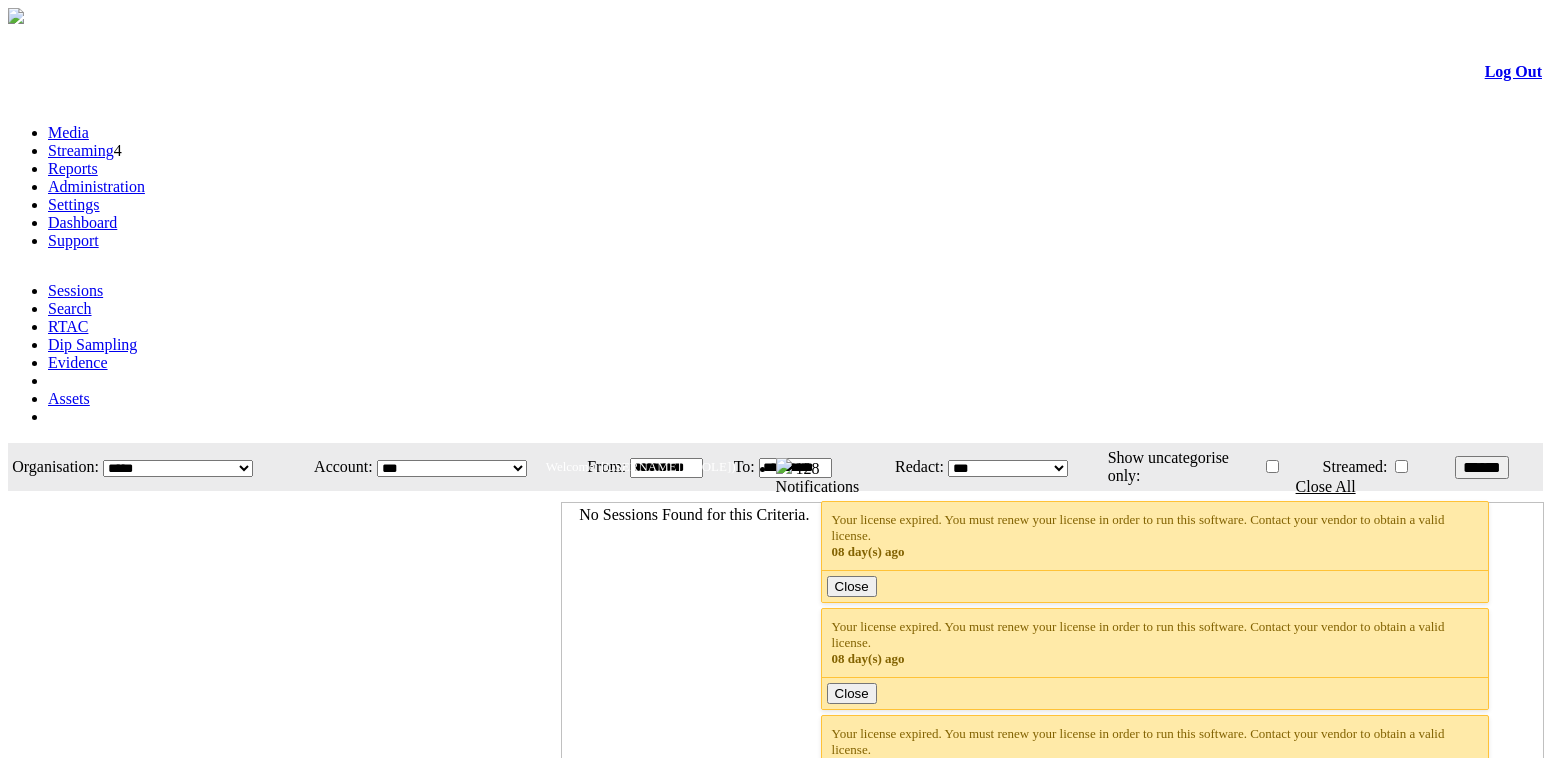 scroll, scrollTop: 0, scrollLeft: 0, axis: both 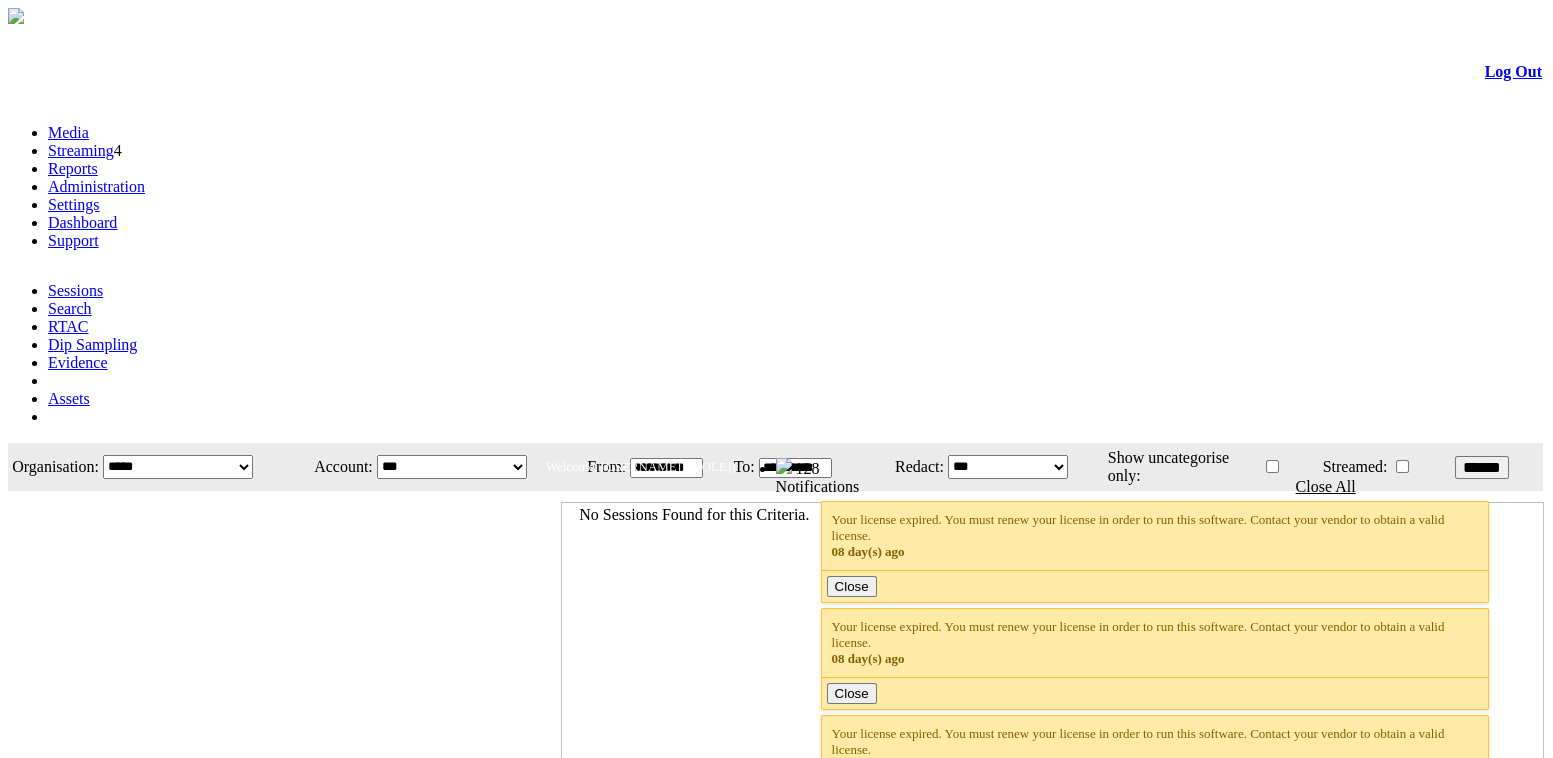 click on "Dashboard" at bounding box center (82, 222) 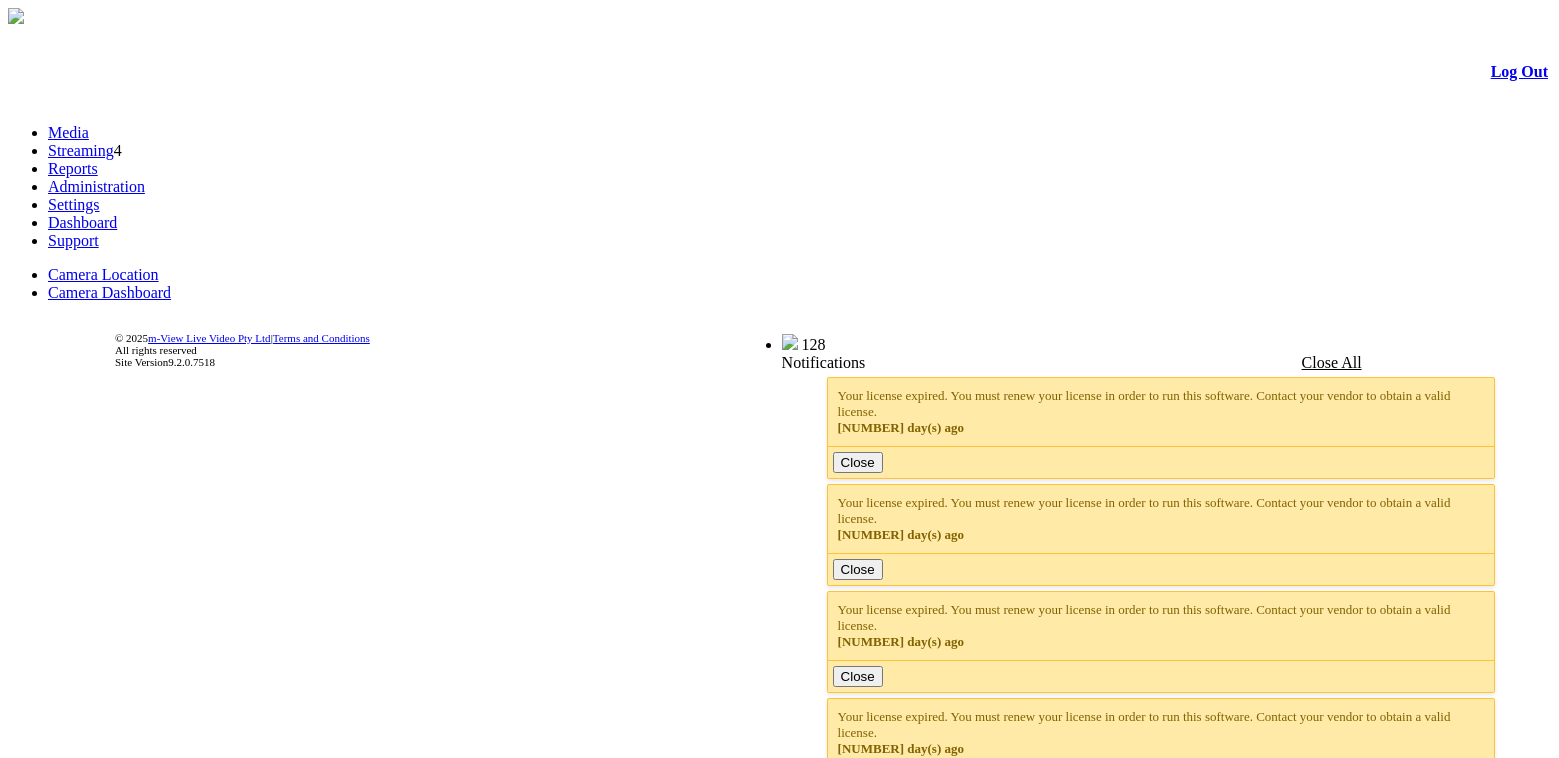 scroll, scrollTop: 0, scrollLeft: 0, axis: both 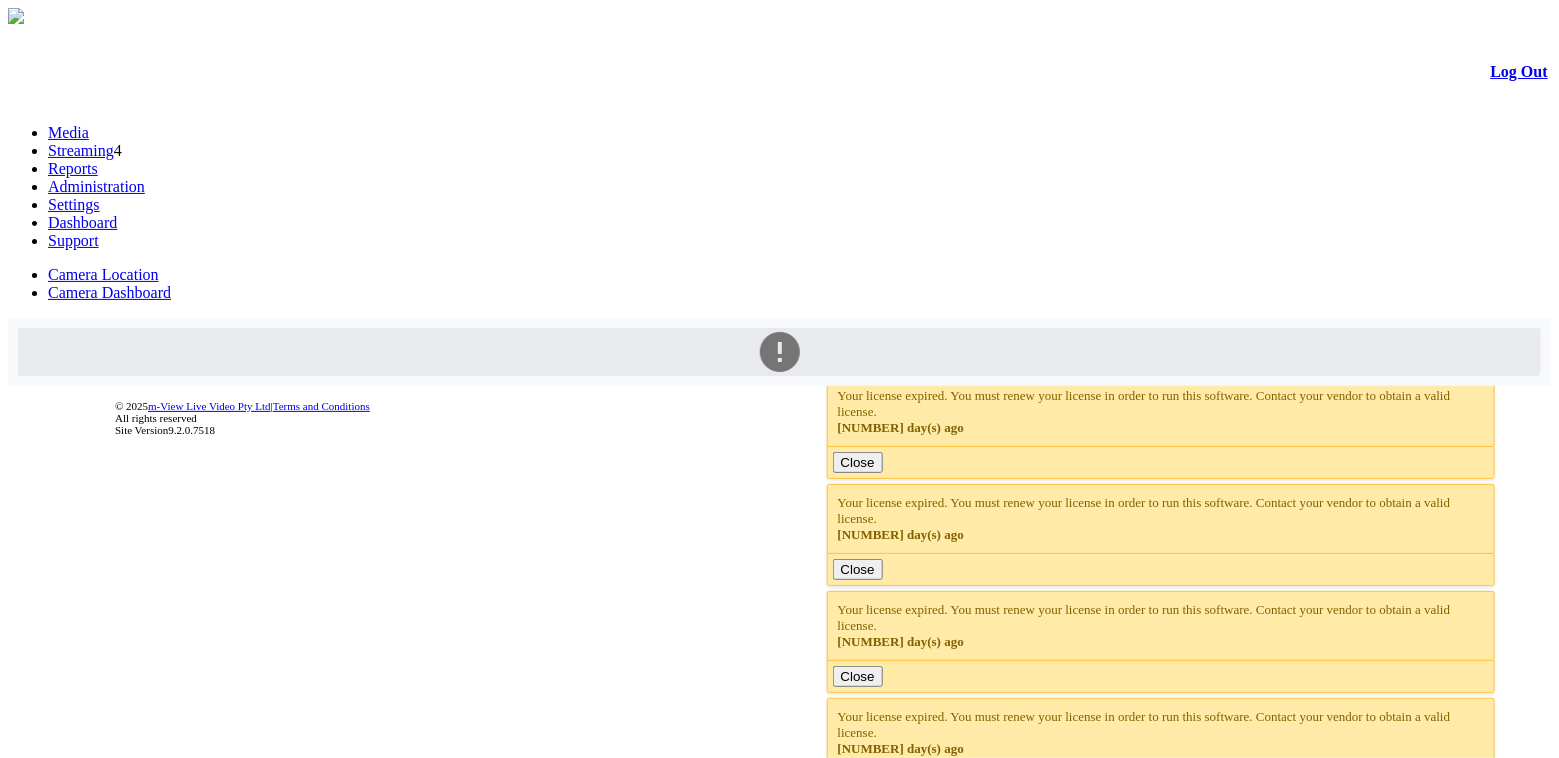 click on "Camera Dashboard" at bounding box center [109, 292] 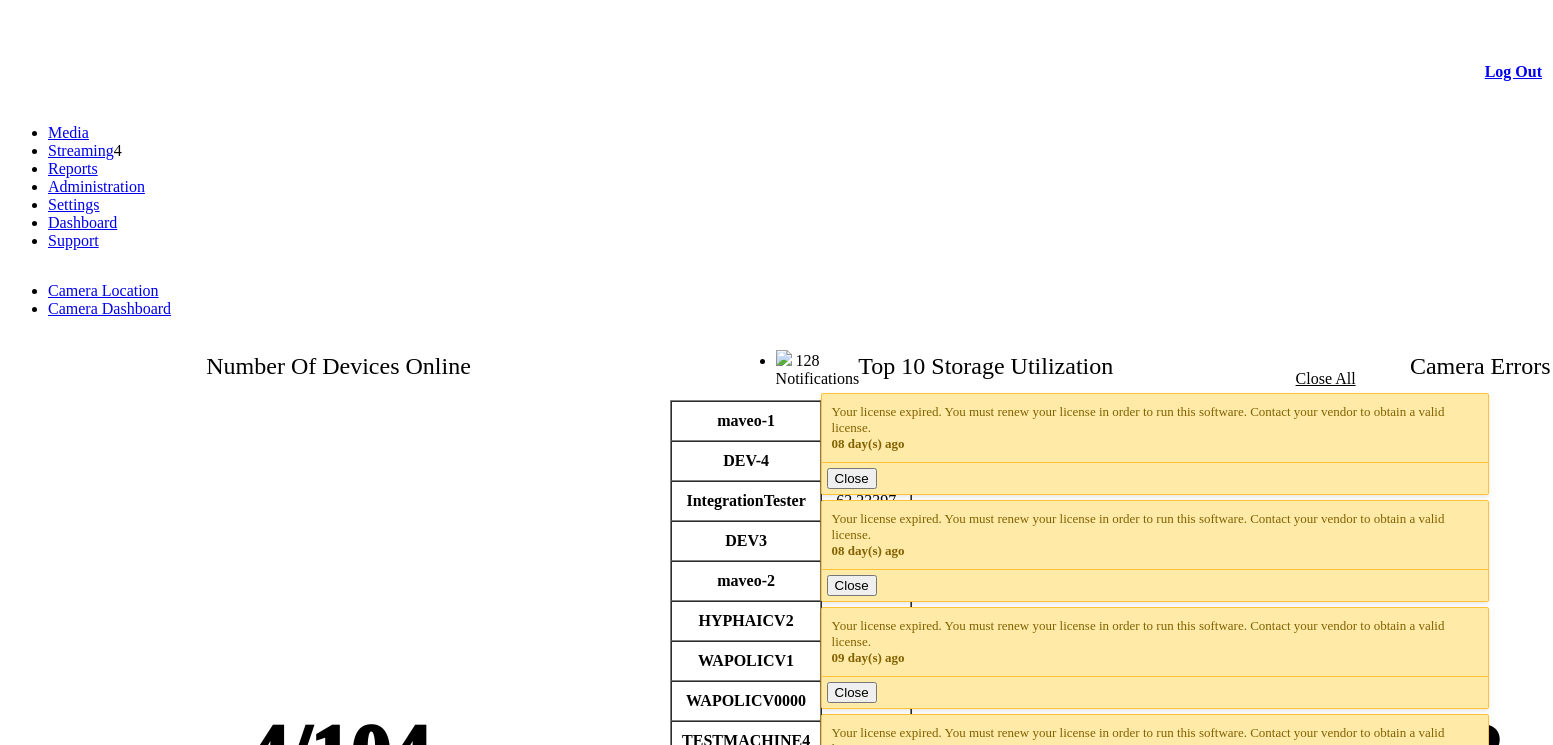 scroll, scrollTop: 0, scrollLeft: 0, axis: both 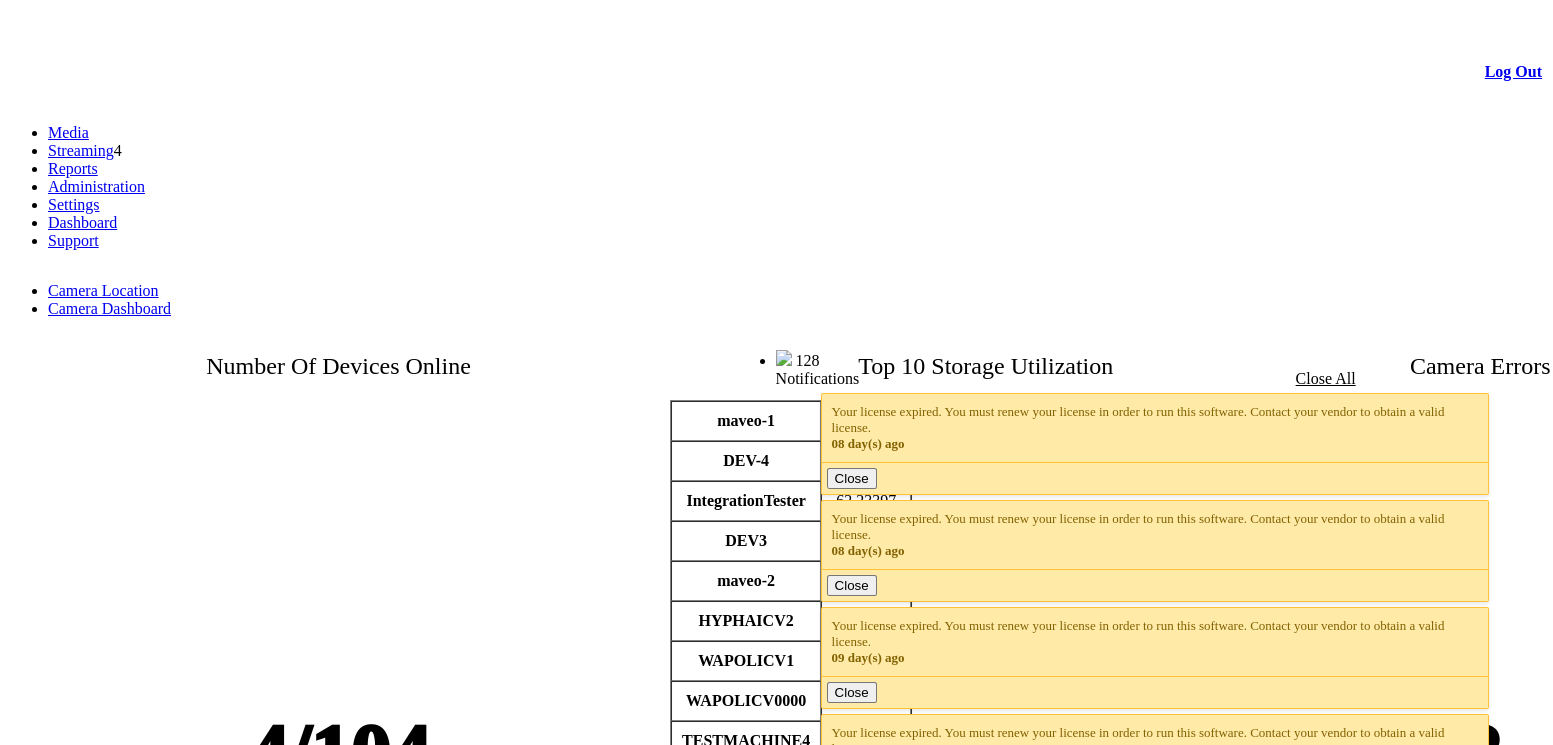 click on "Camera Location" at bounding box center [103, 290] 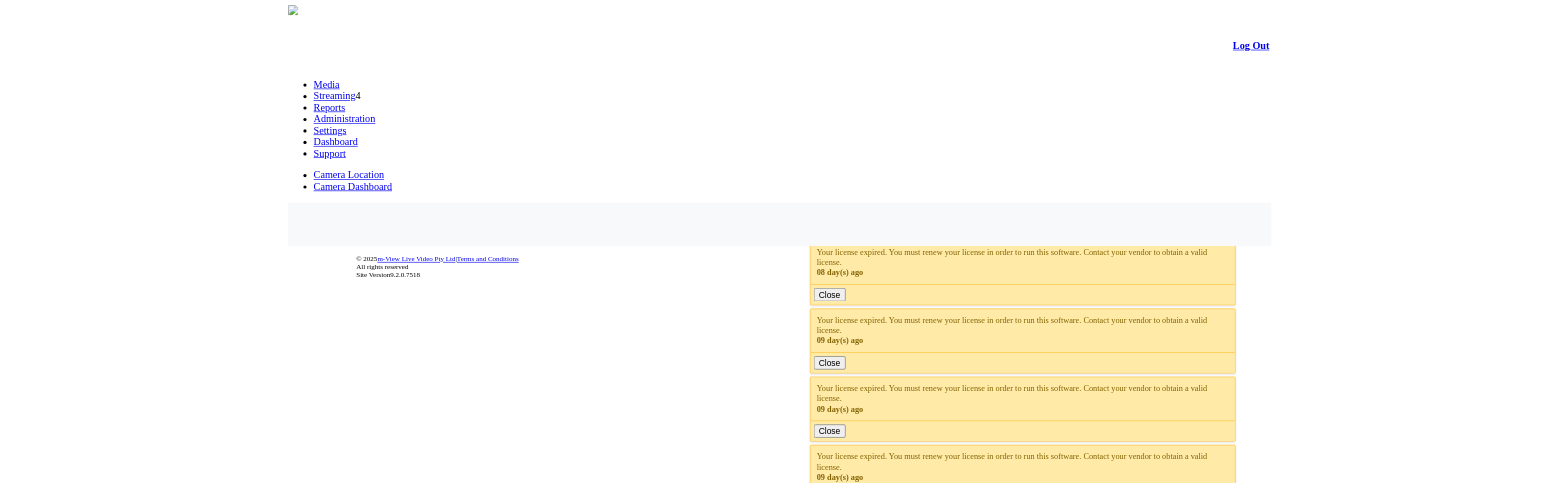 scroll, scrollTop: 0, scrollLeft: 0, axis: both 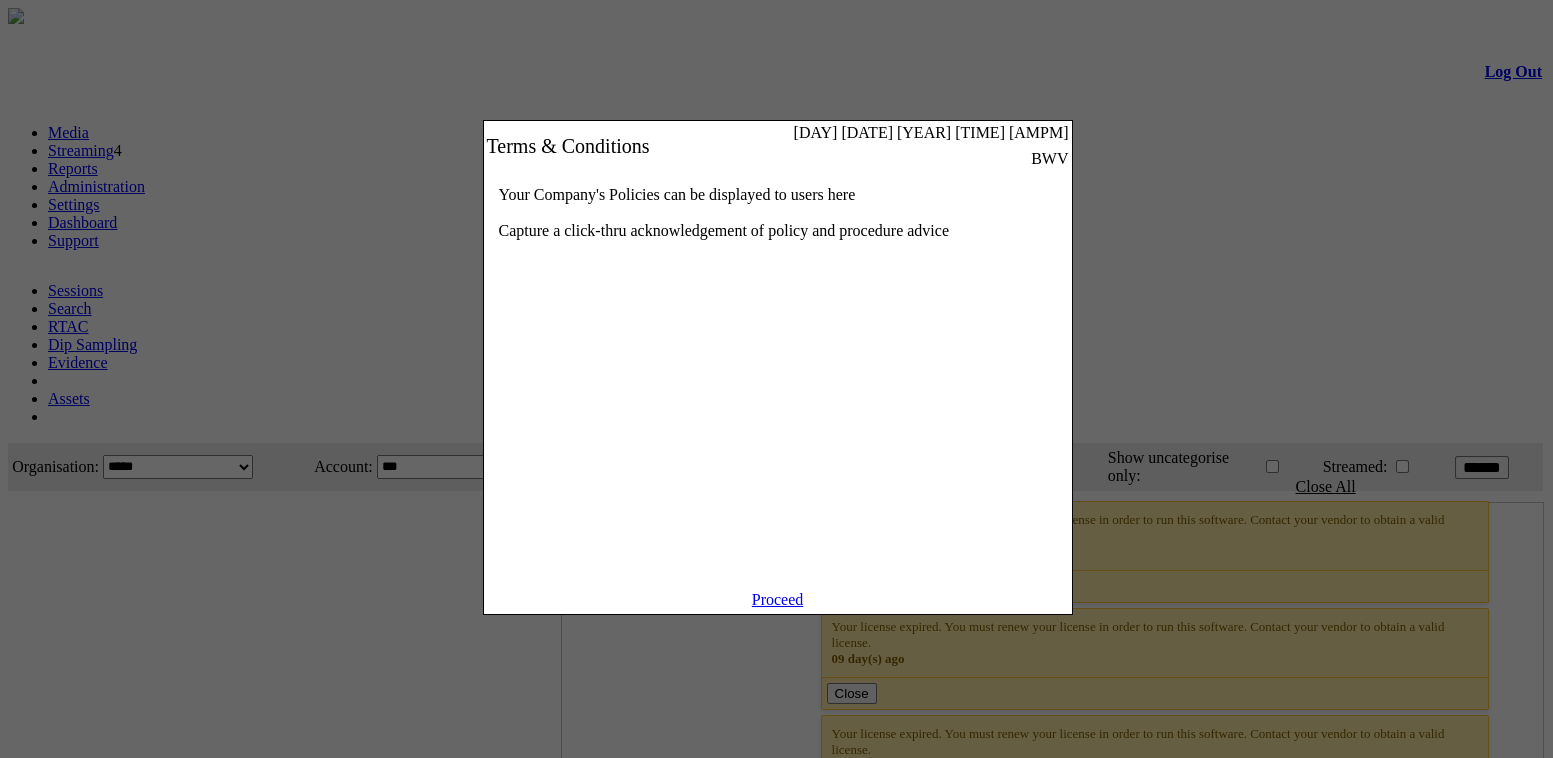 click on "Proceed" at bounding box center (778, 599) 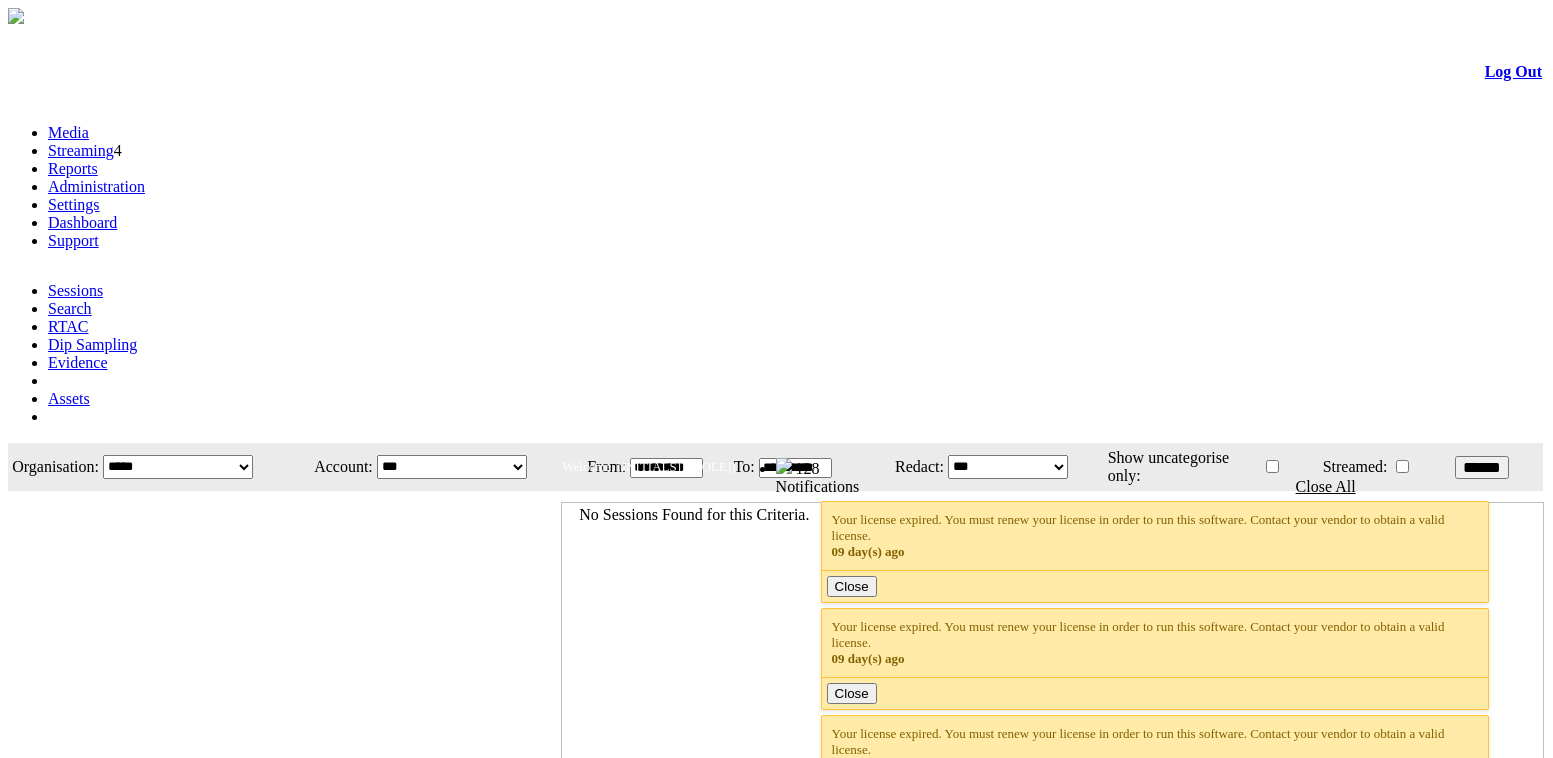 scroll, scrollTop: 0, scrollLeft: 0, axis: both 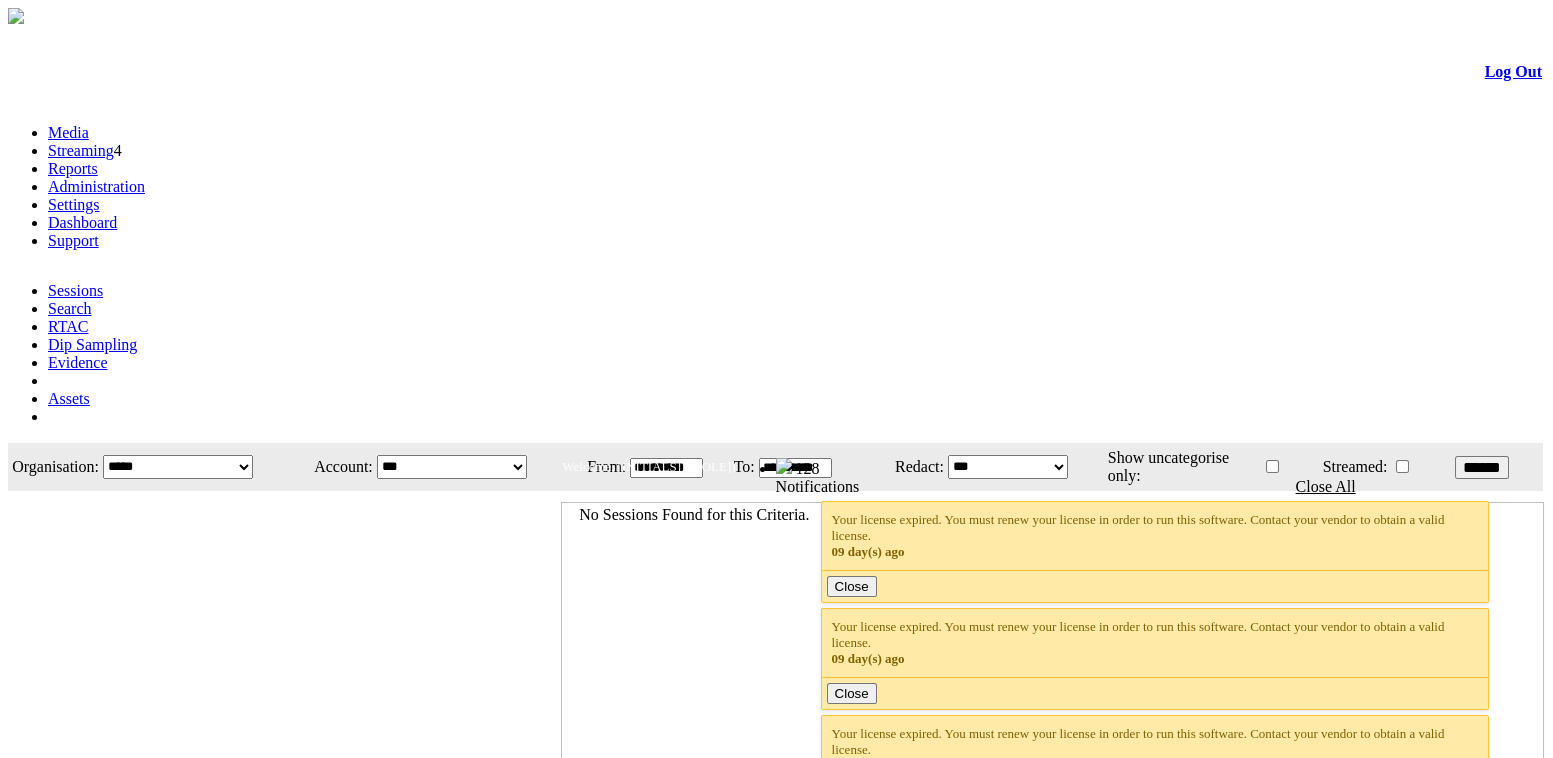 drag, startPoint x: 0, startPoint y: 0, endPoint x: 643, endPoint y: 113, distance: 652.85376 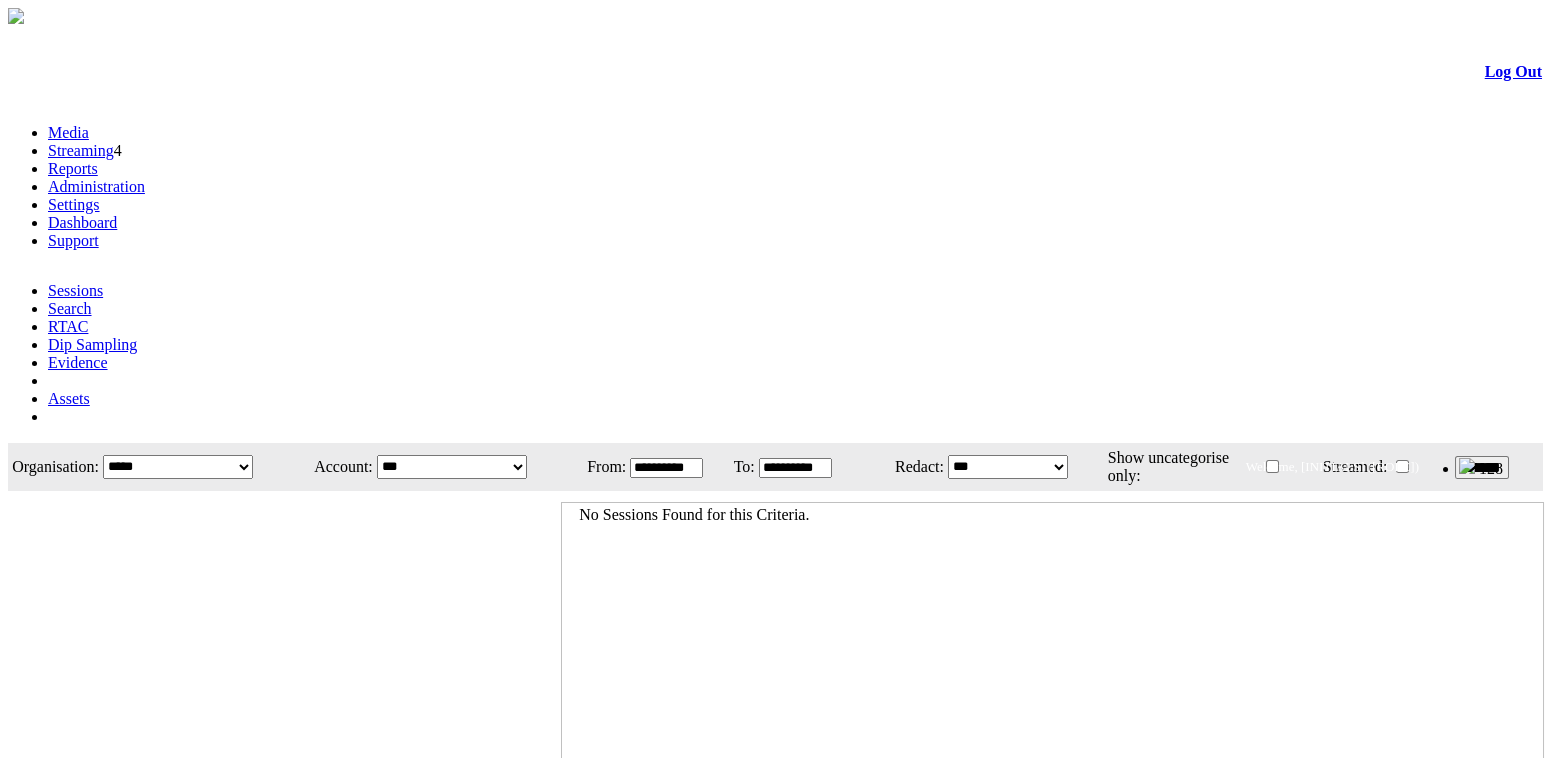 click on "Dashboard" at bounding box center [82, 222] 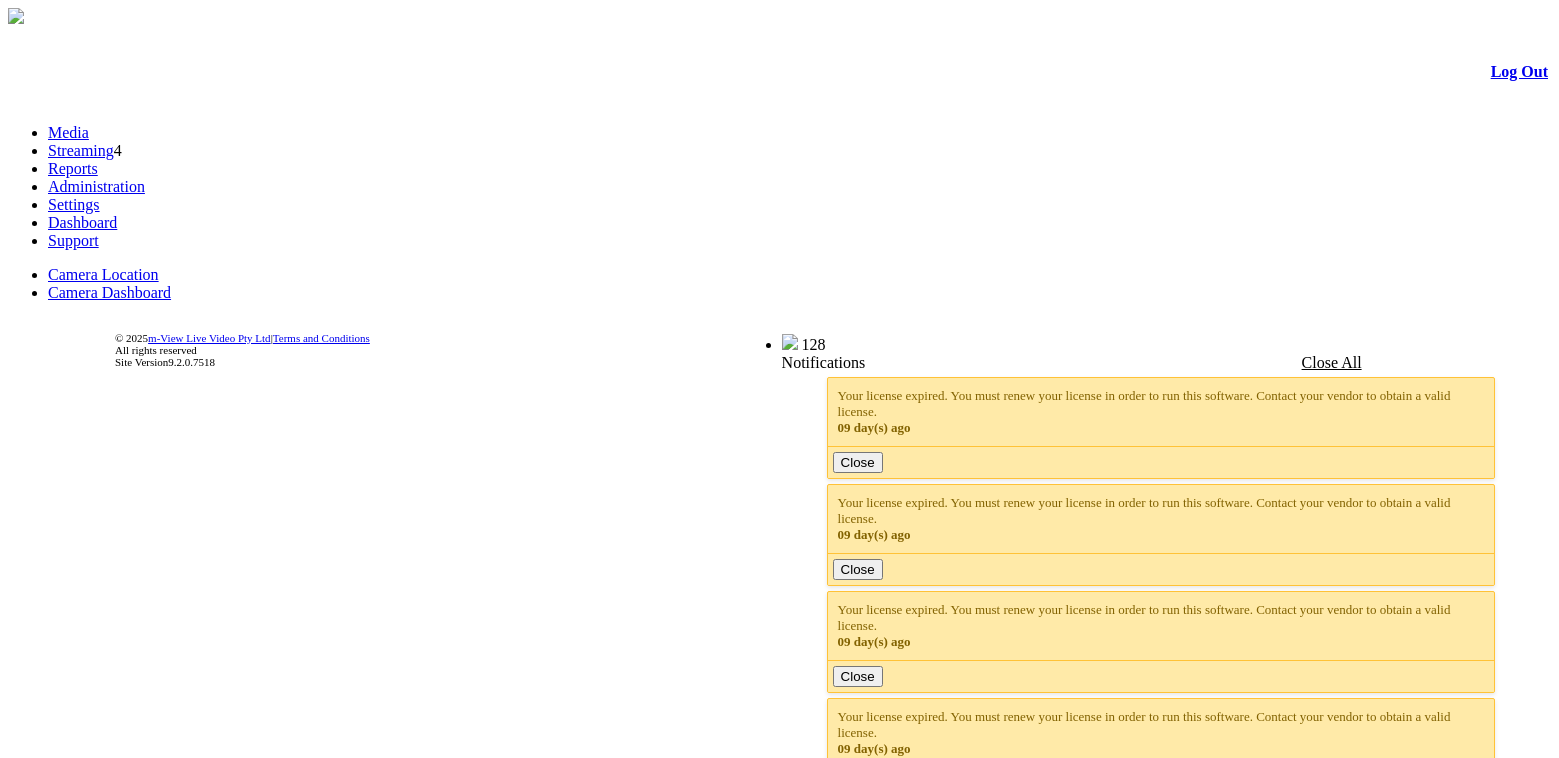 scroll, scrollTop: 0, scrollLeft: 0, axis: both 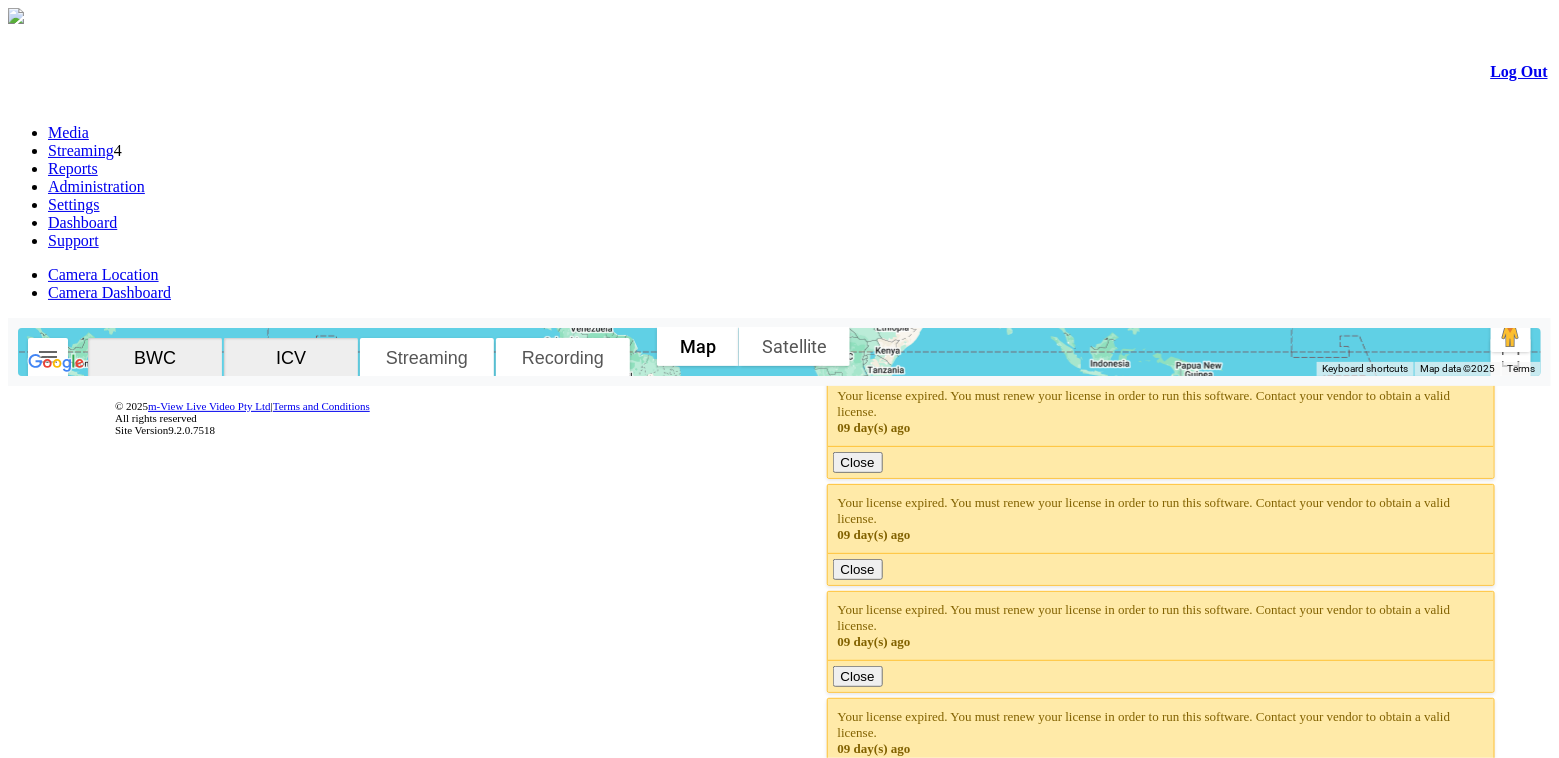 click 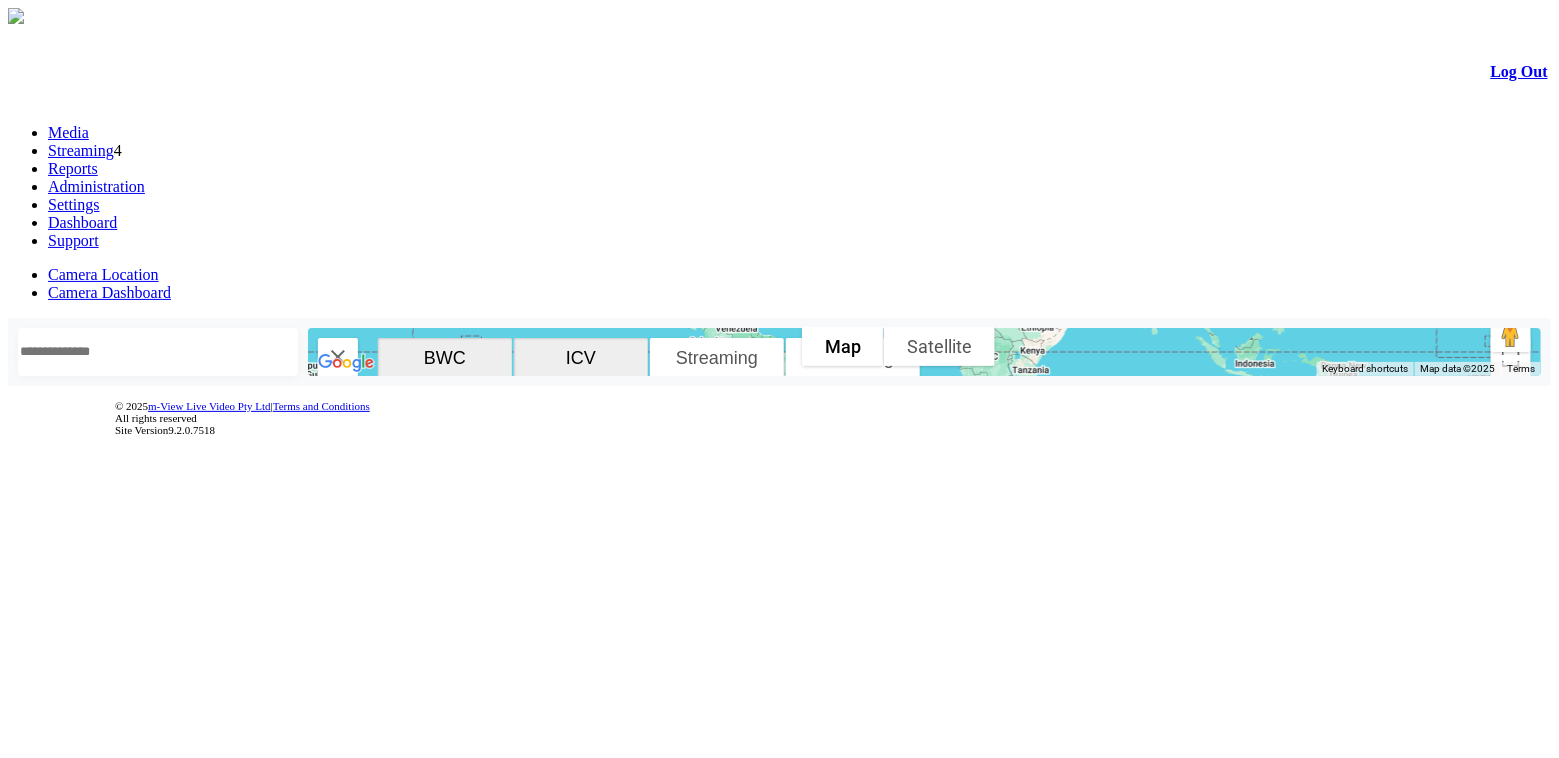click on "BWC" 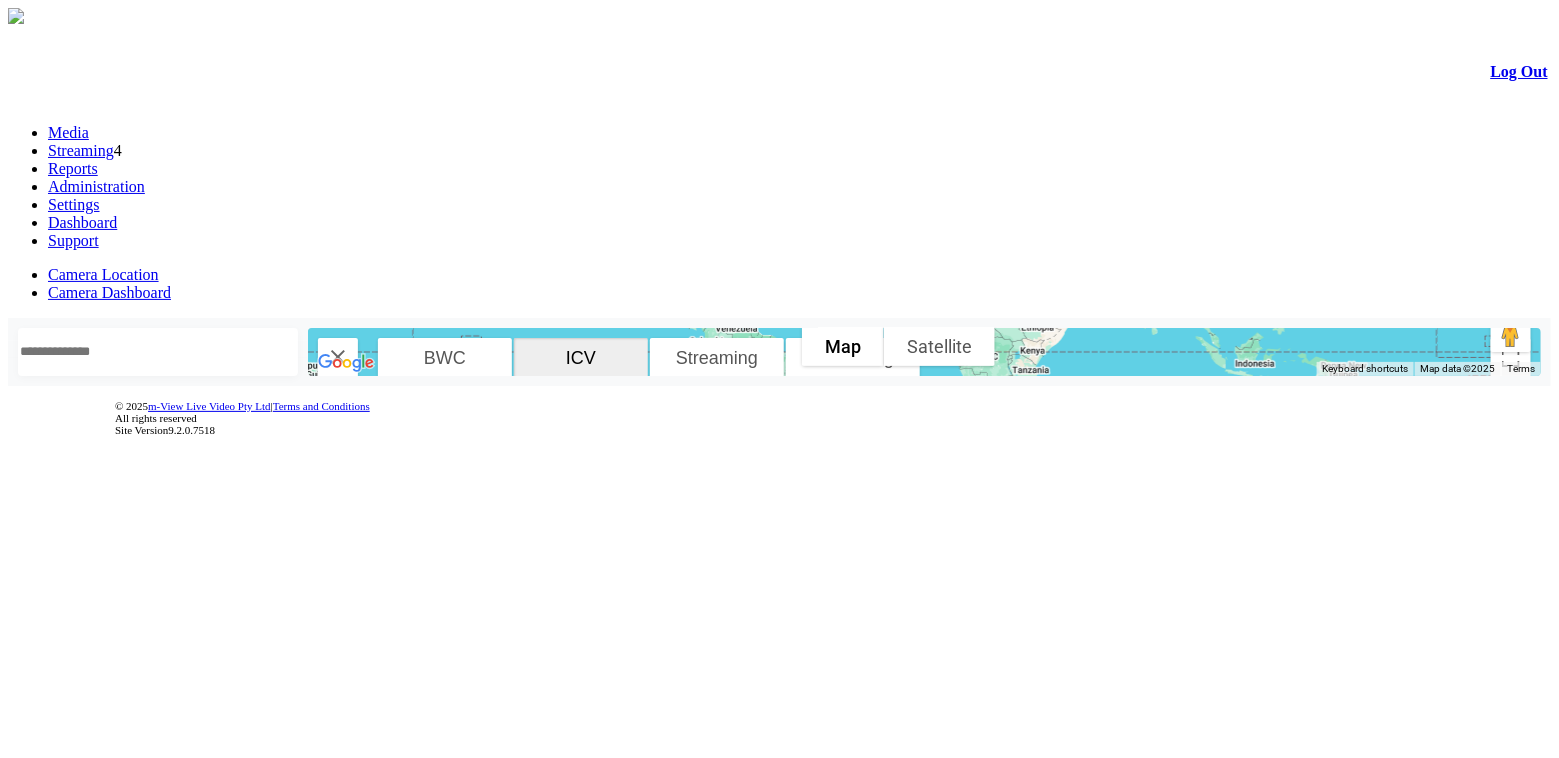 click on "BWC" 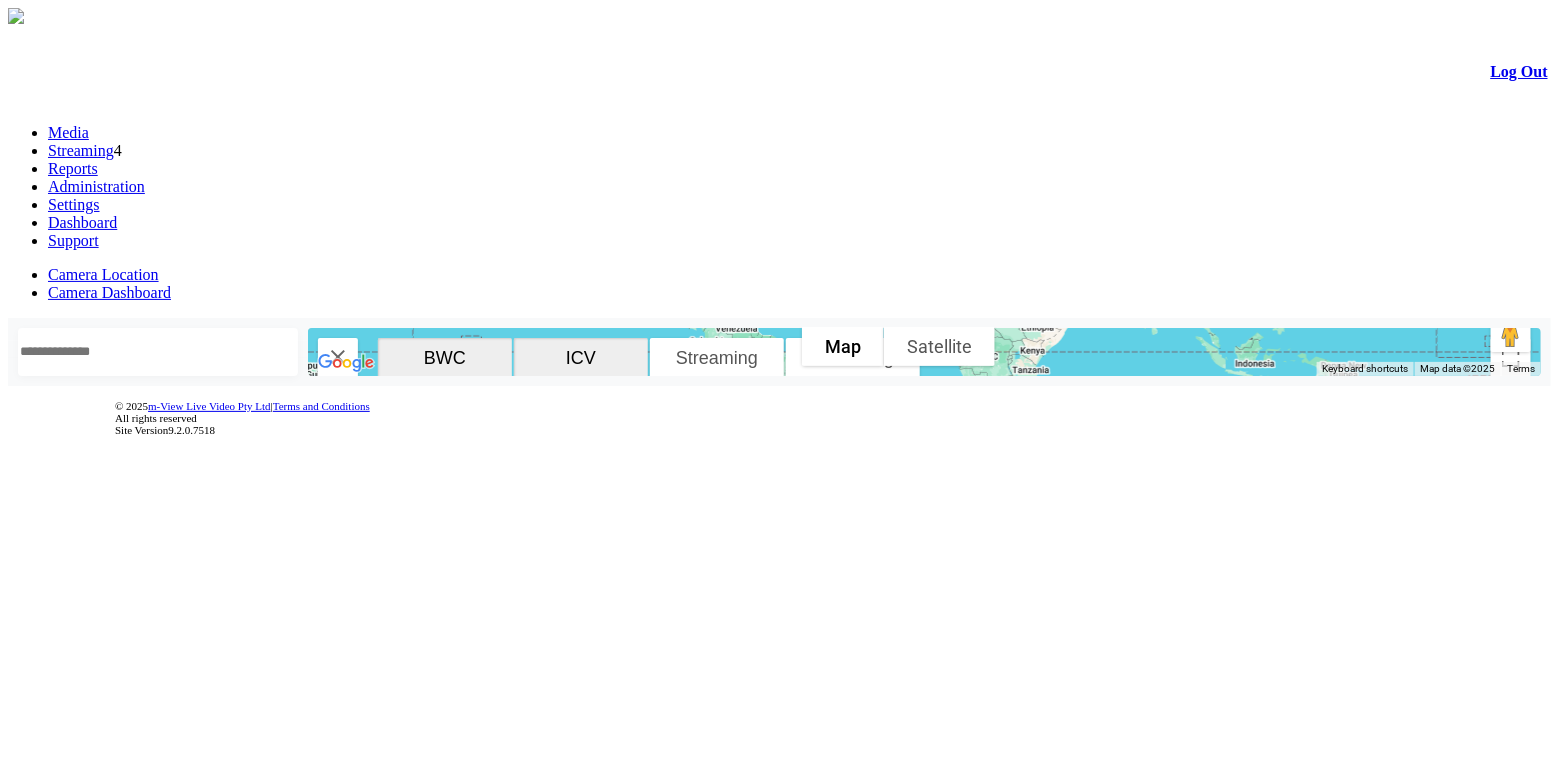 click on "Streaming" 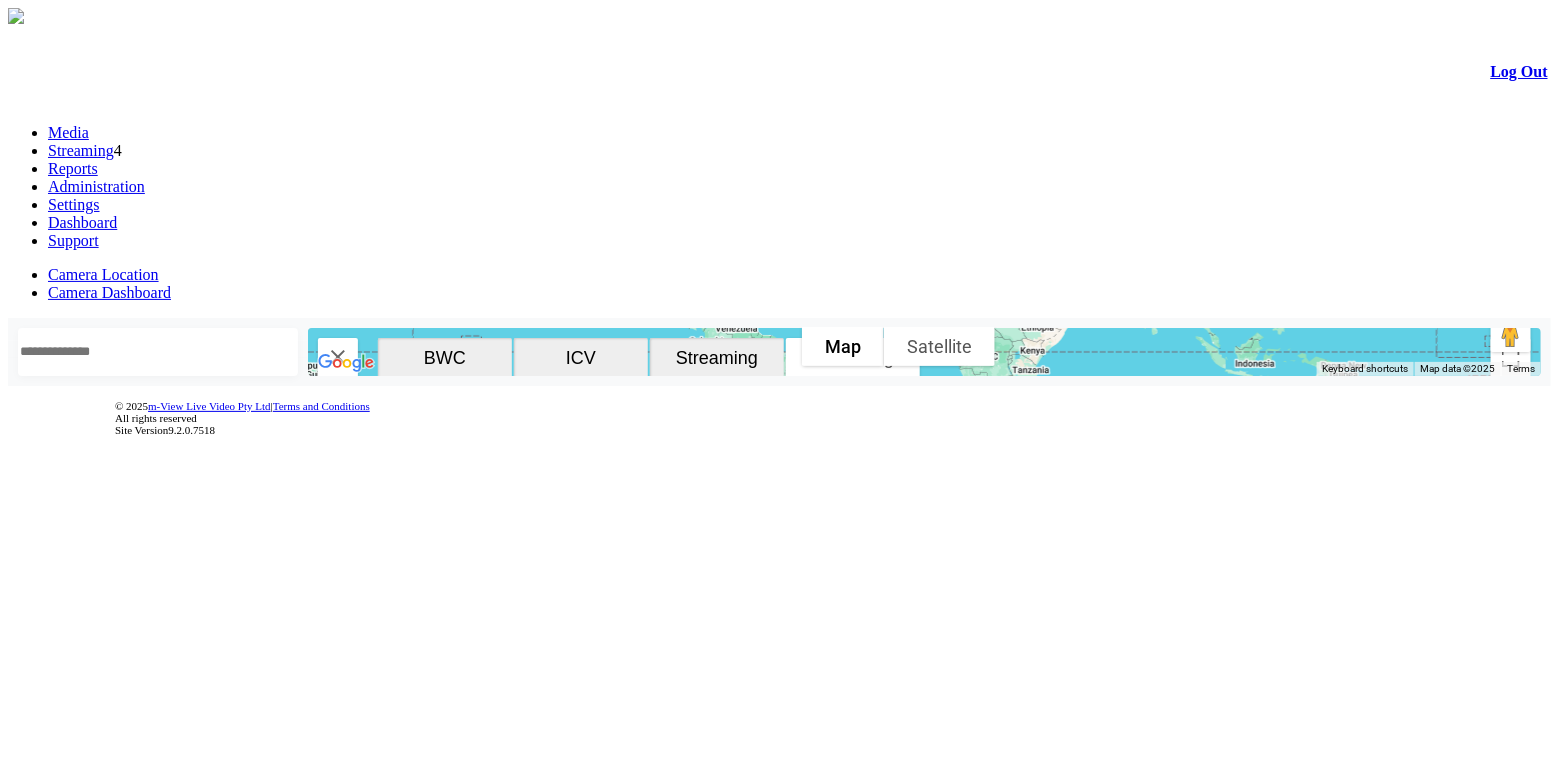 click on "Streaming" 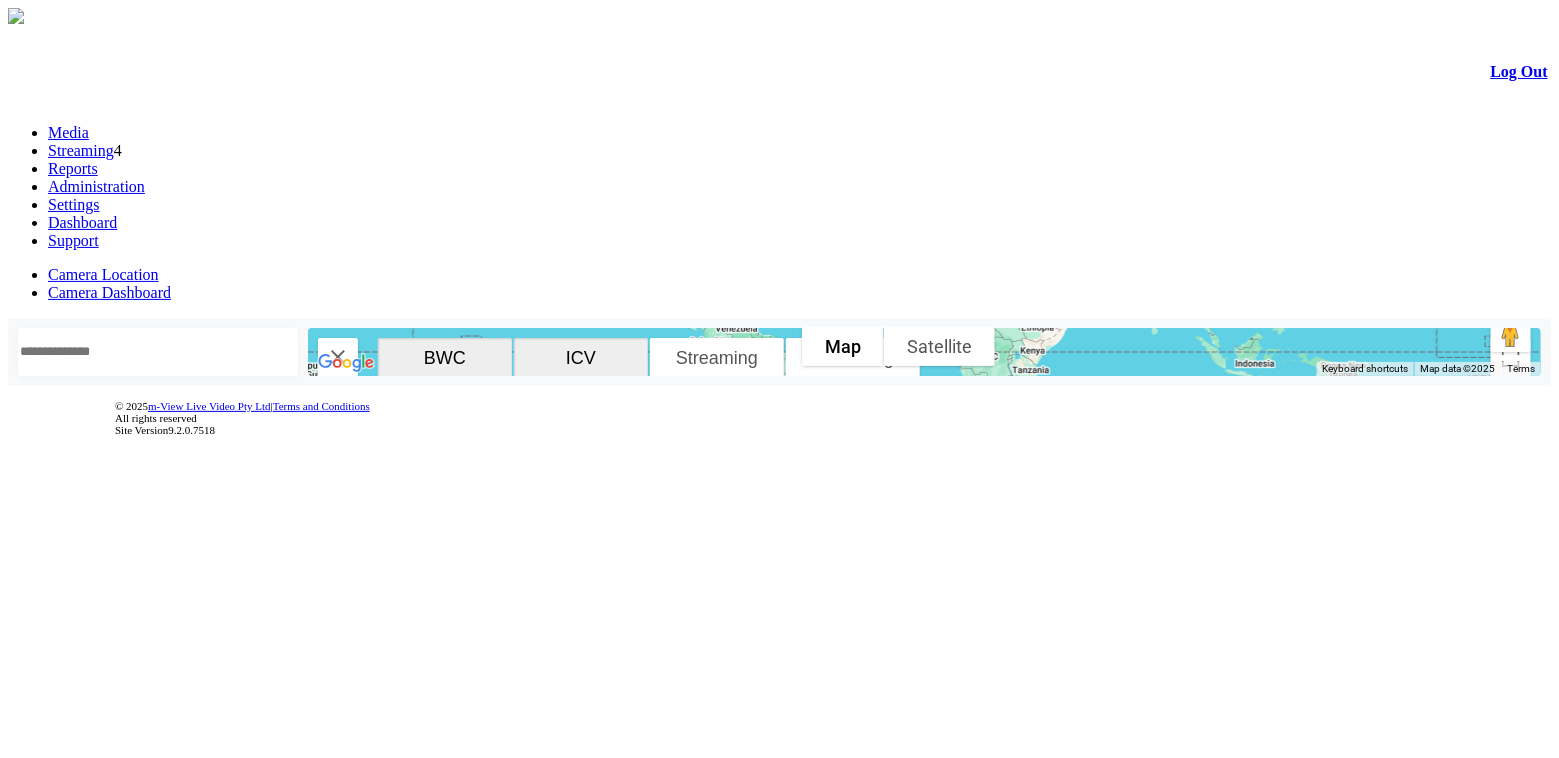 click 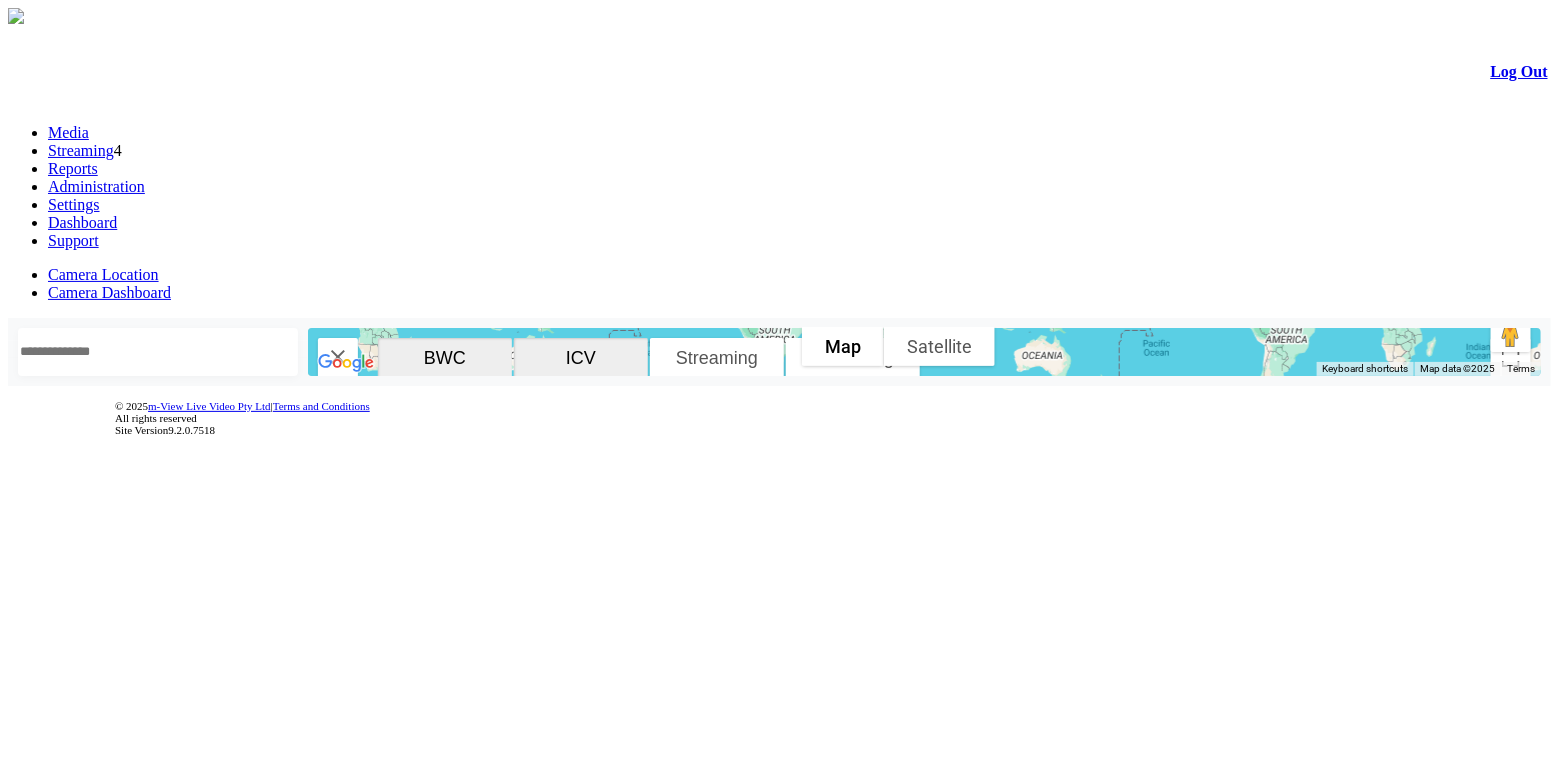 click 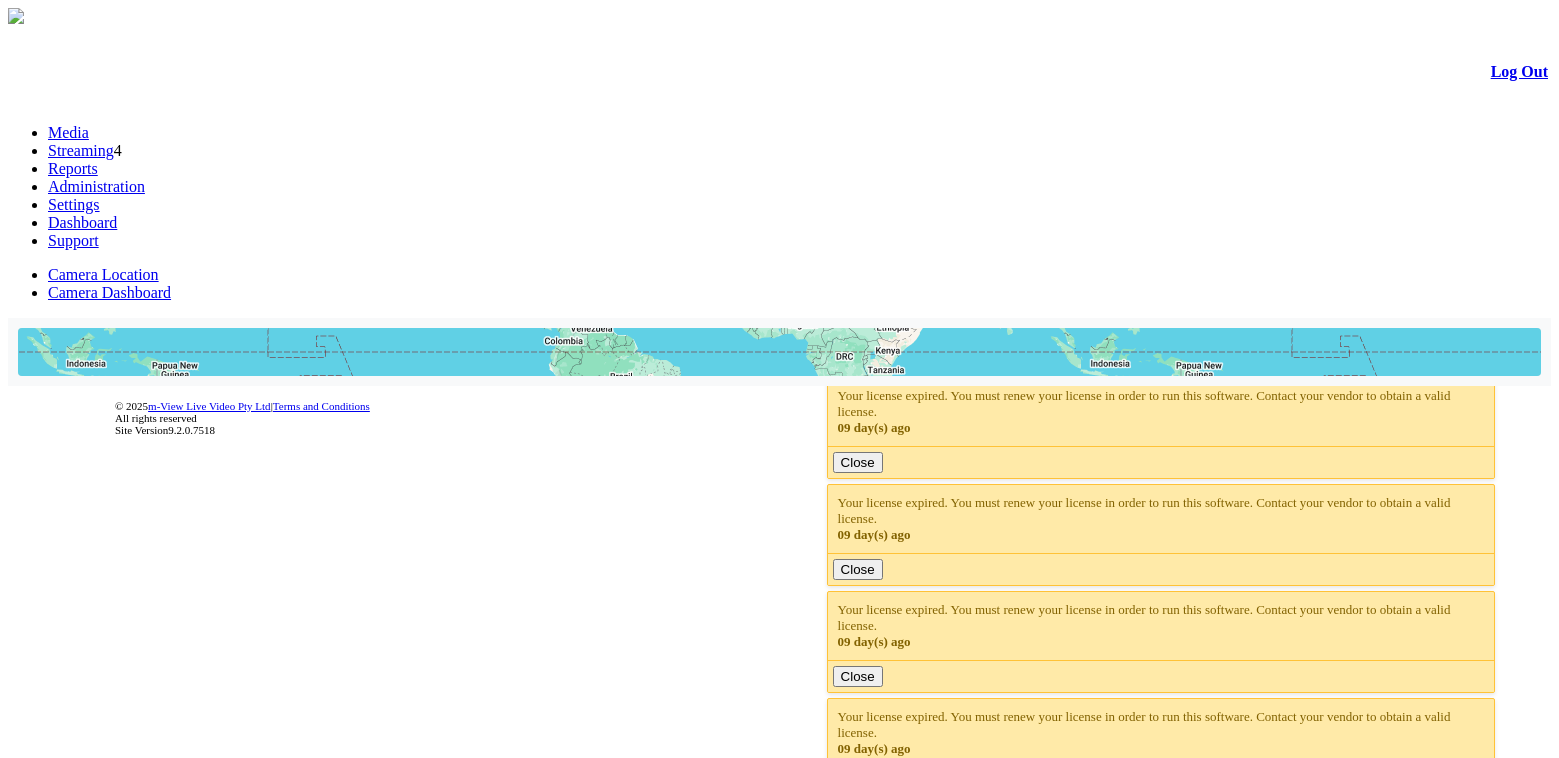 scroll, scrollTop: 0, scrollLeft: 0, axis: both 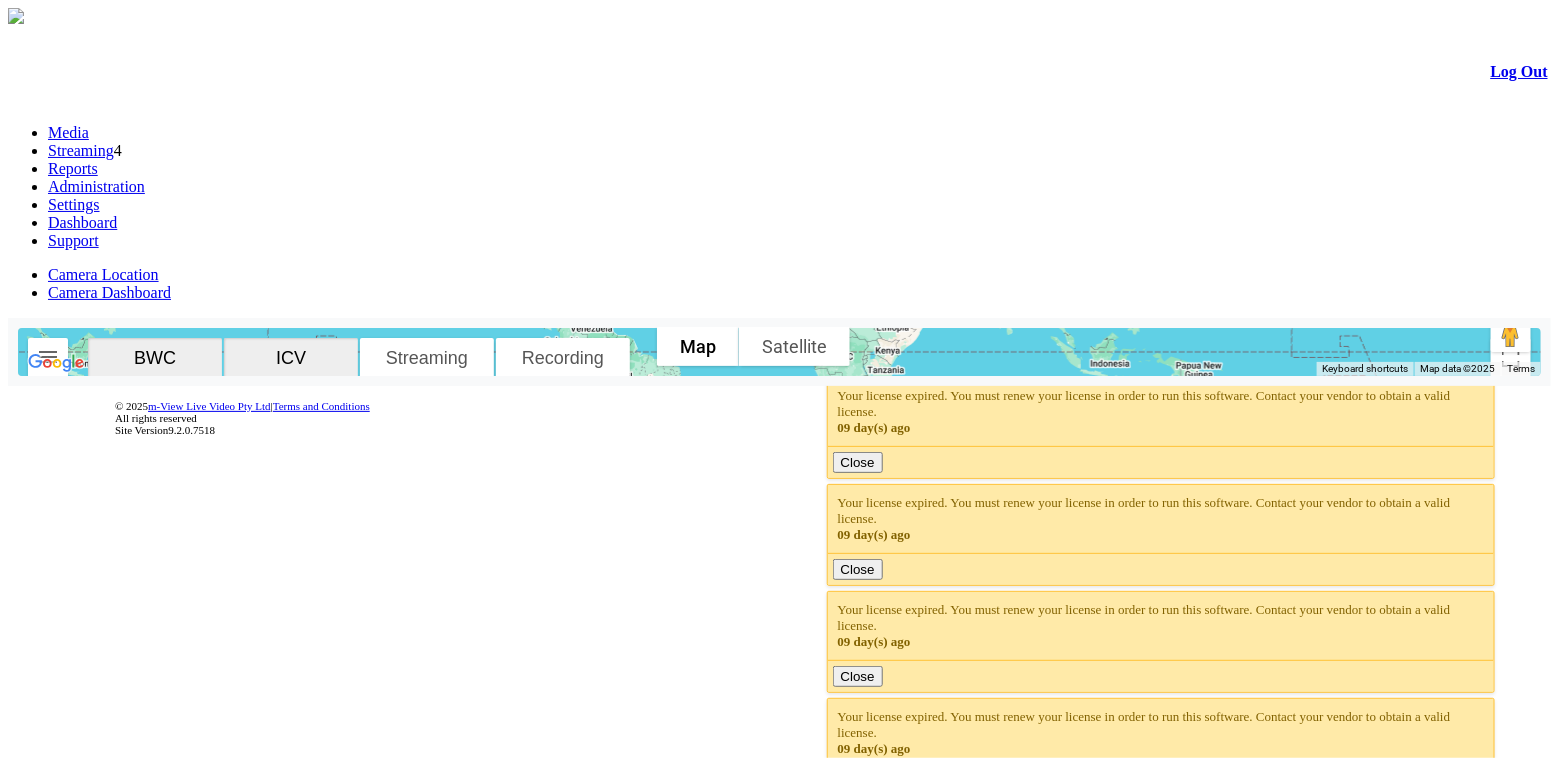 click 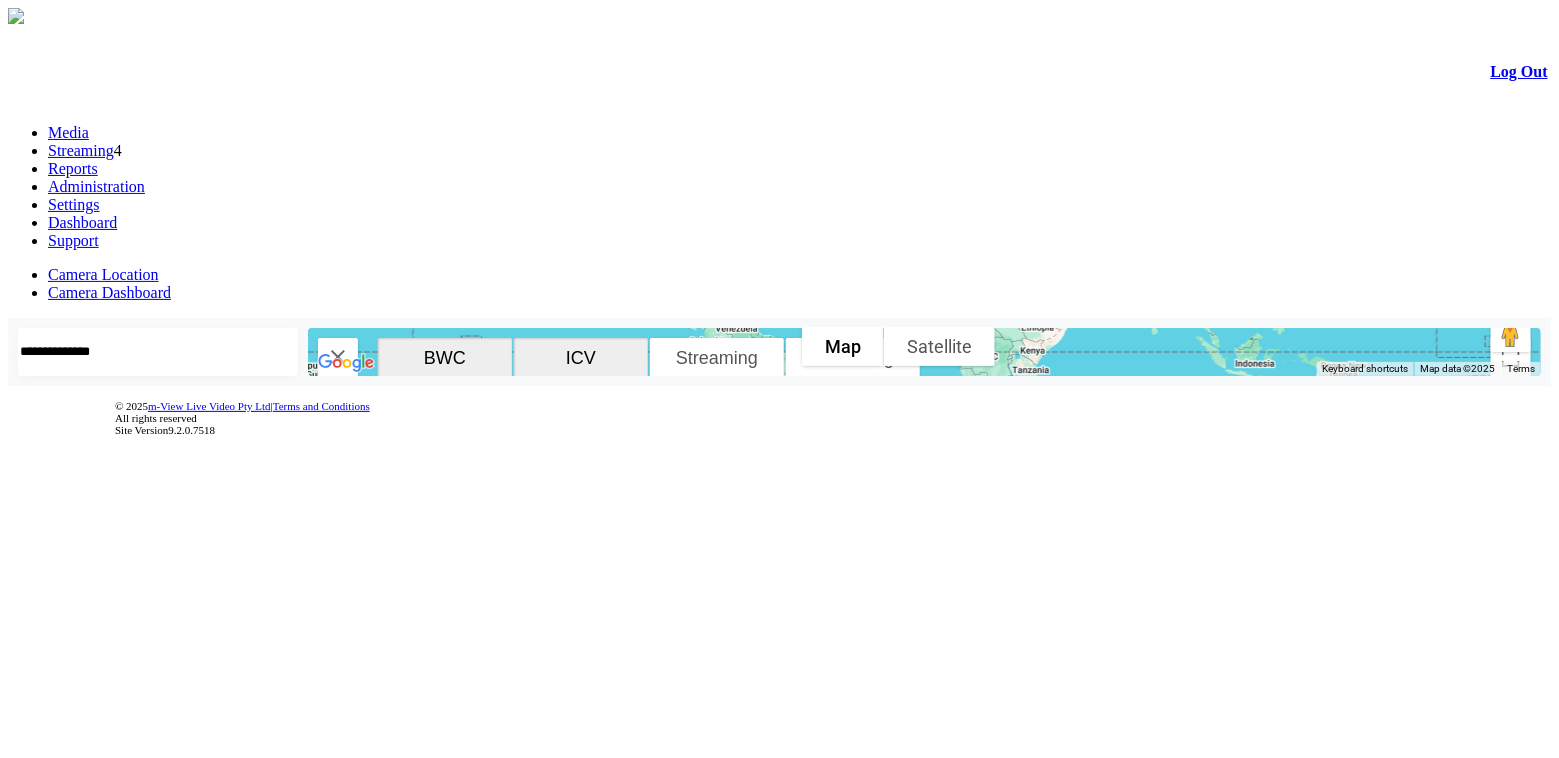 click 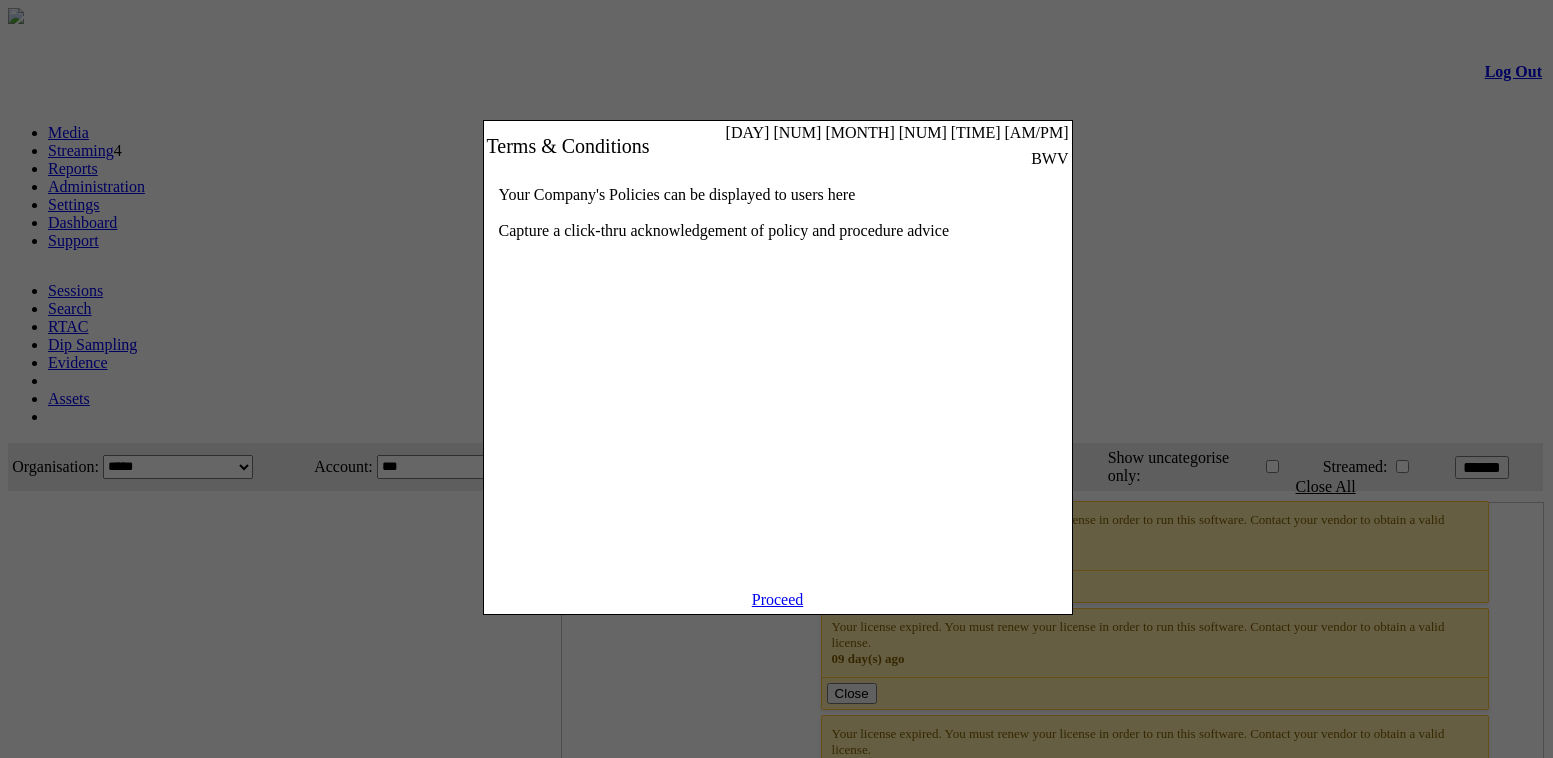 scroll, scrollTop: 0, scrollLeft: 0, axis: both 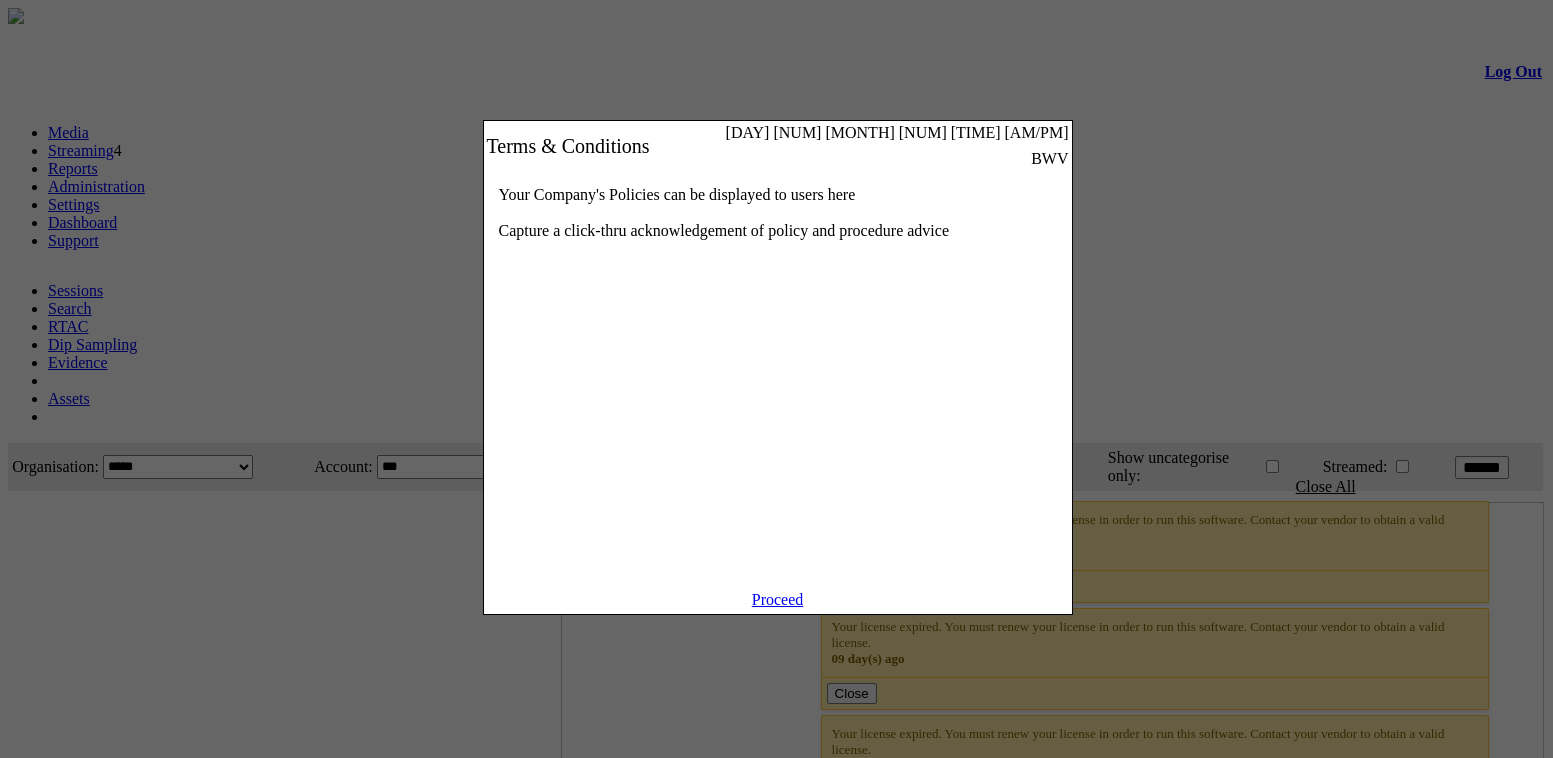 click on "Proceed" at bounding box center (778, 599) 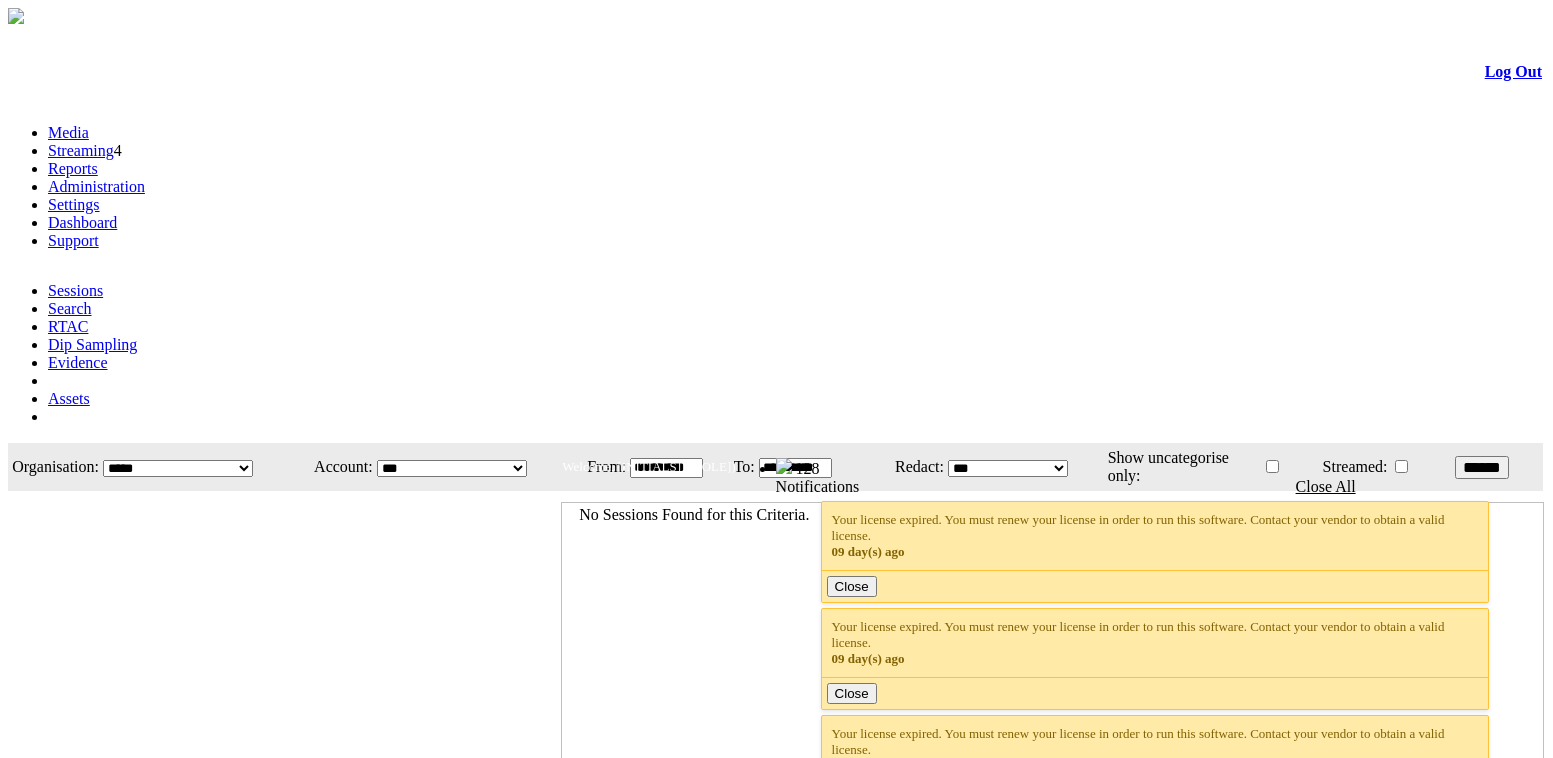 scroll, scrollTop: 0, scrollLeft: 0, axis: both 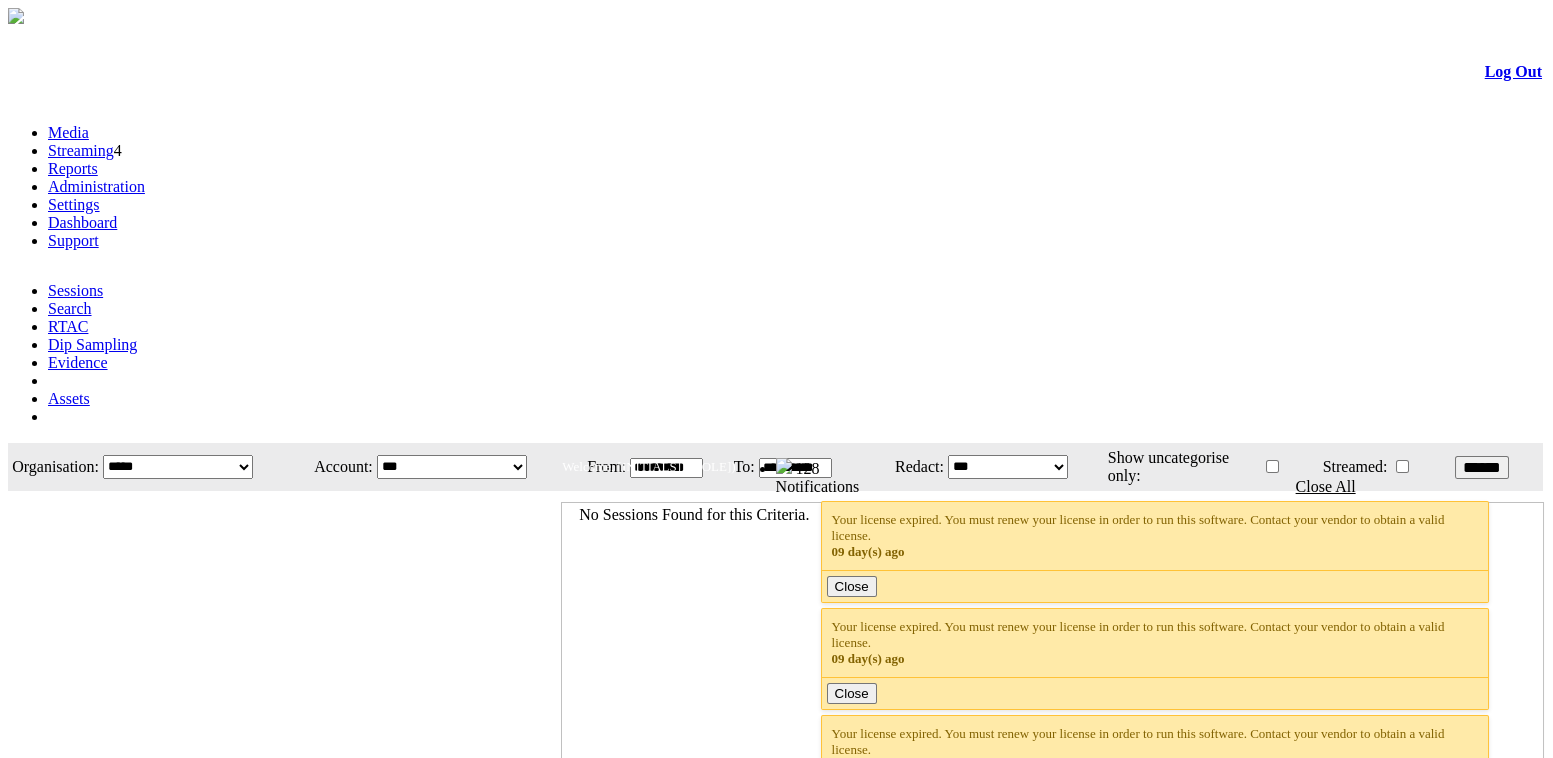 click on "**********" at bounding box center [178, 467] 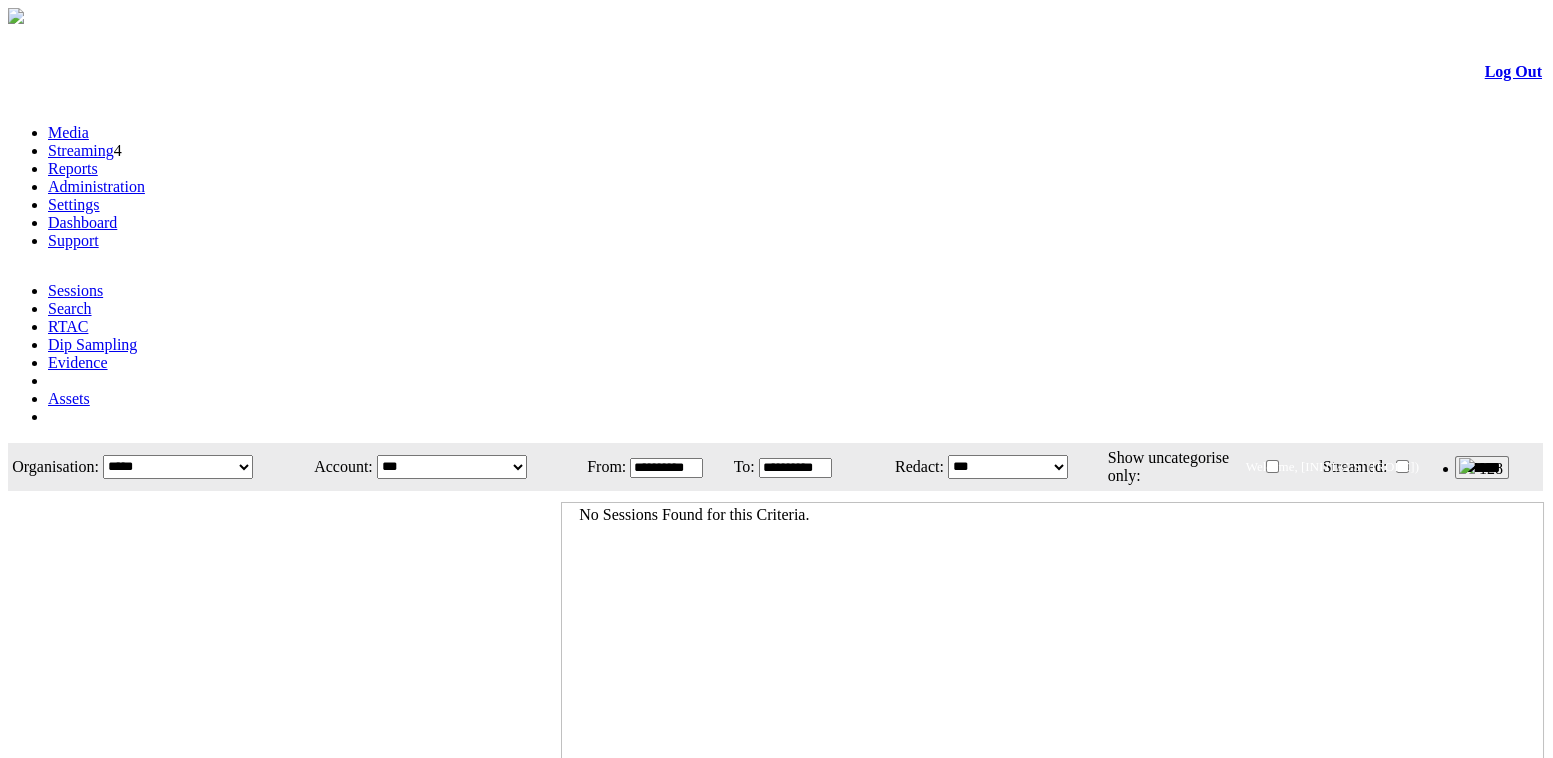 select on "**" 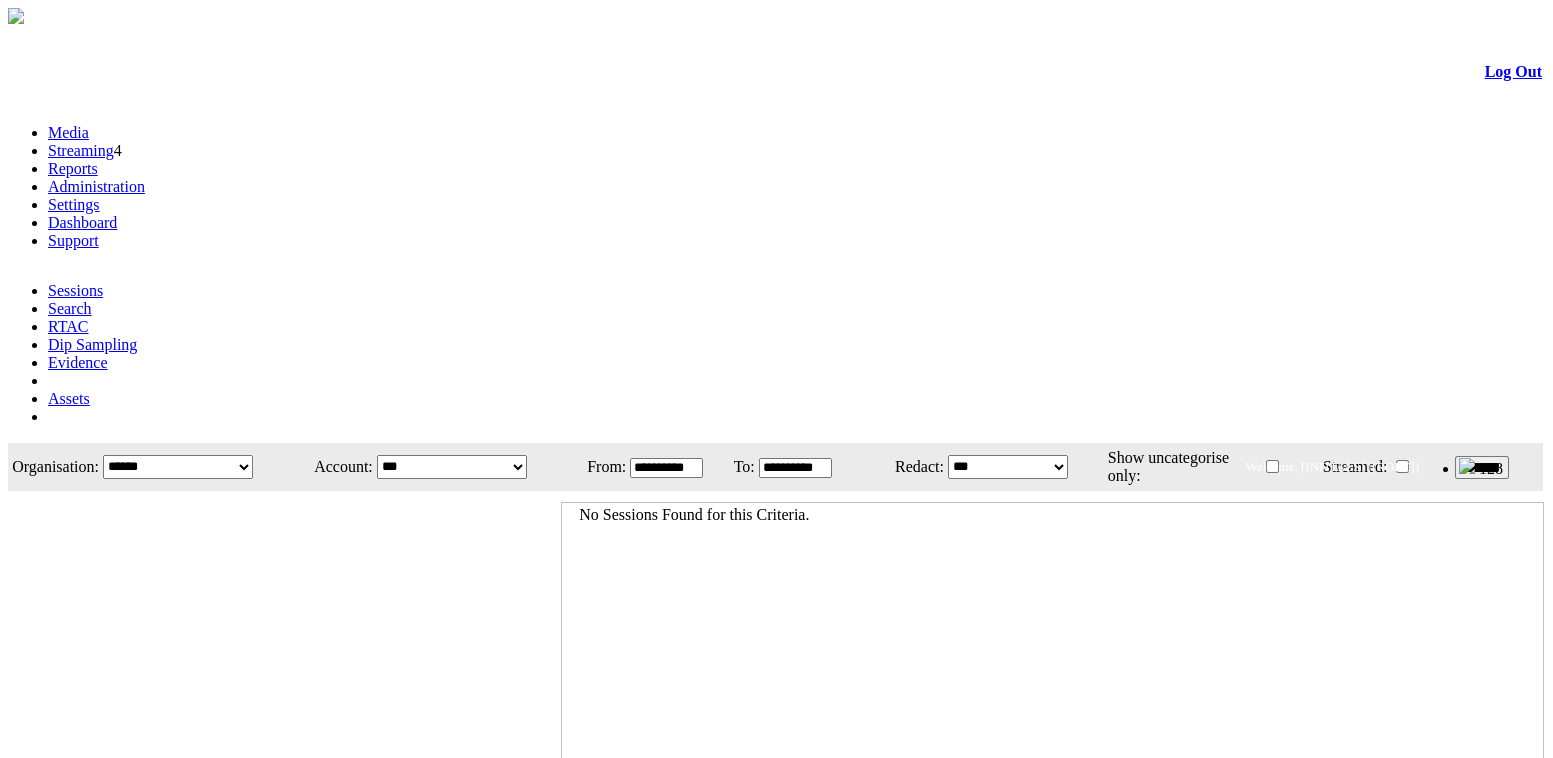 click on "**********" at bounding box center [178, 467] 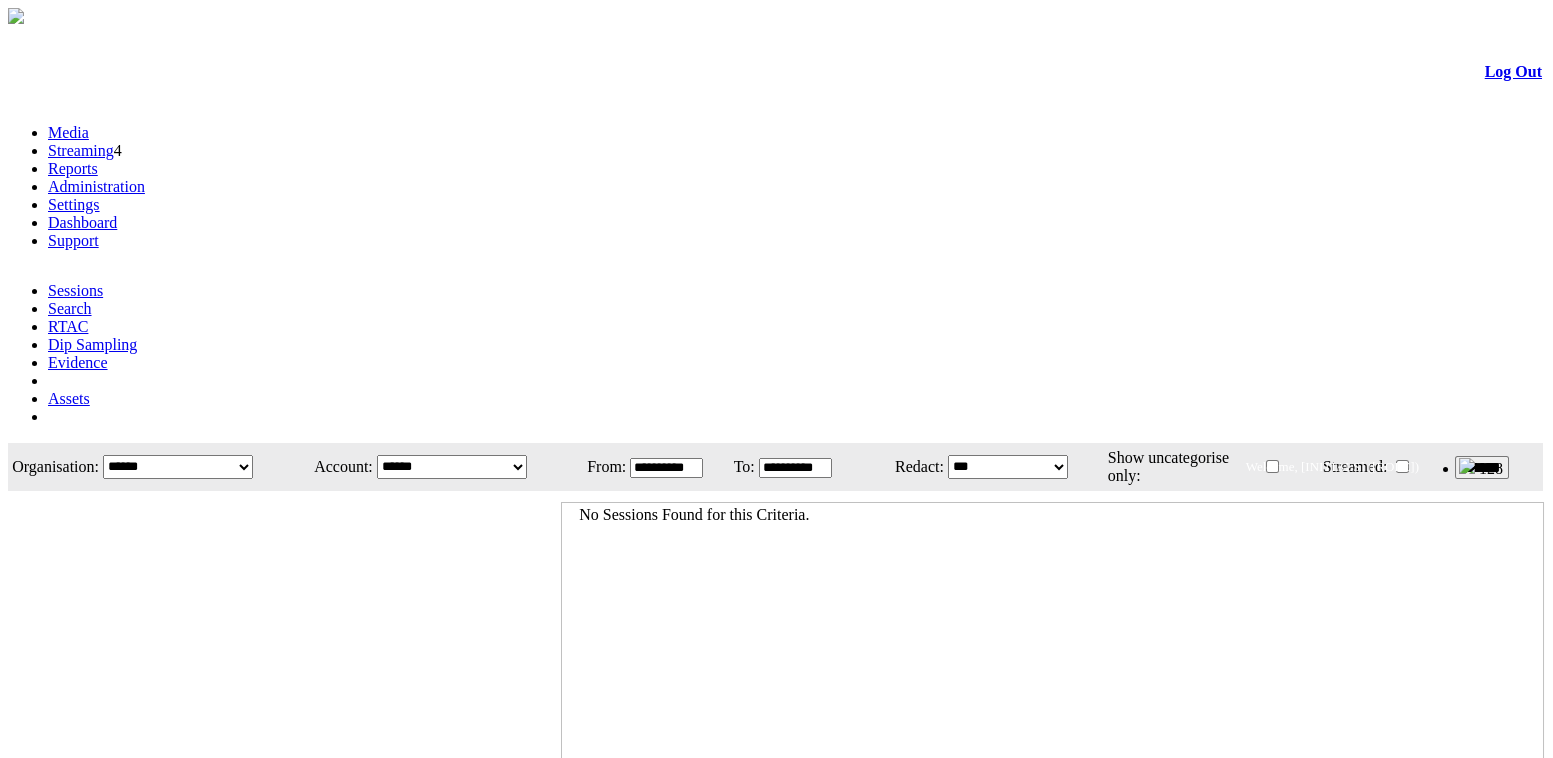 click on "**********" at bounding box center [452, 467] 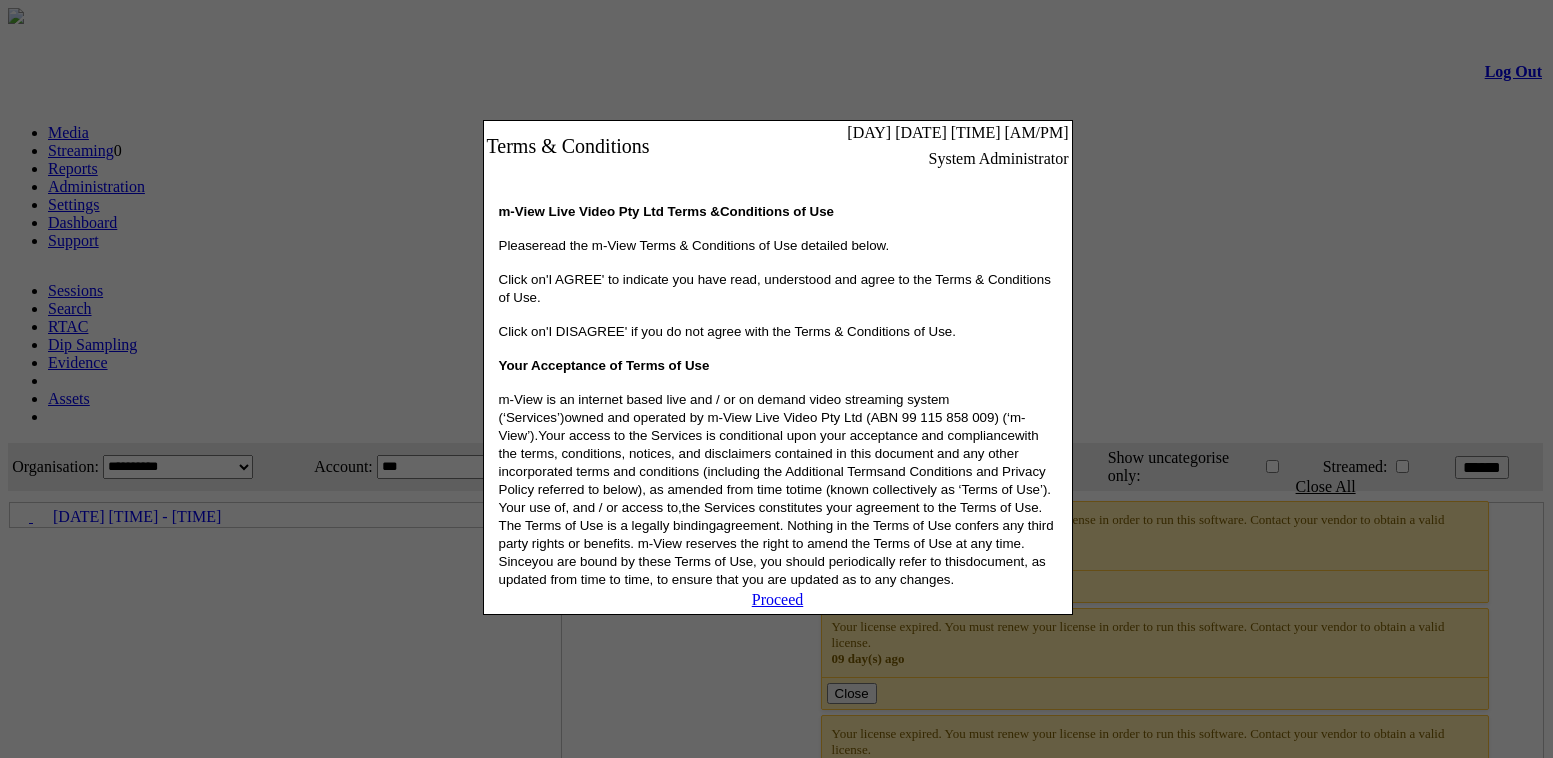 scroll, scrollTop: 0, scrollLeft: 0, axis: both 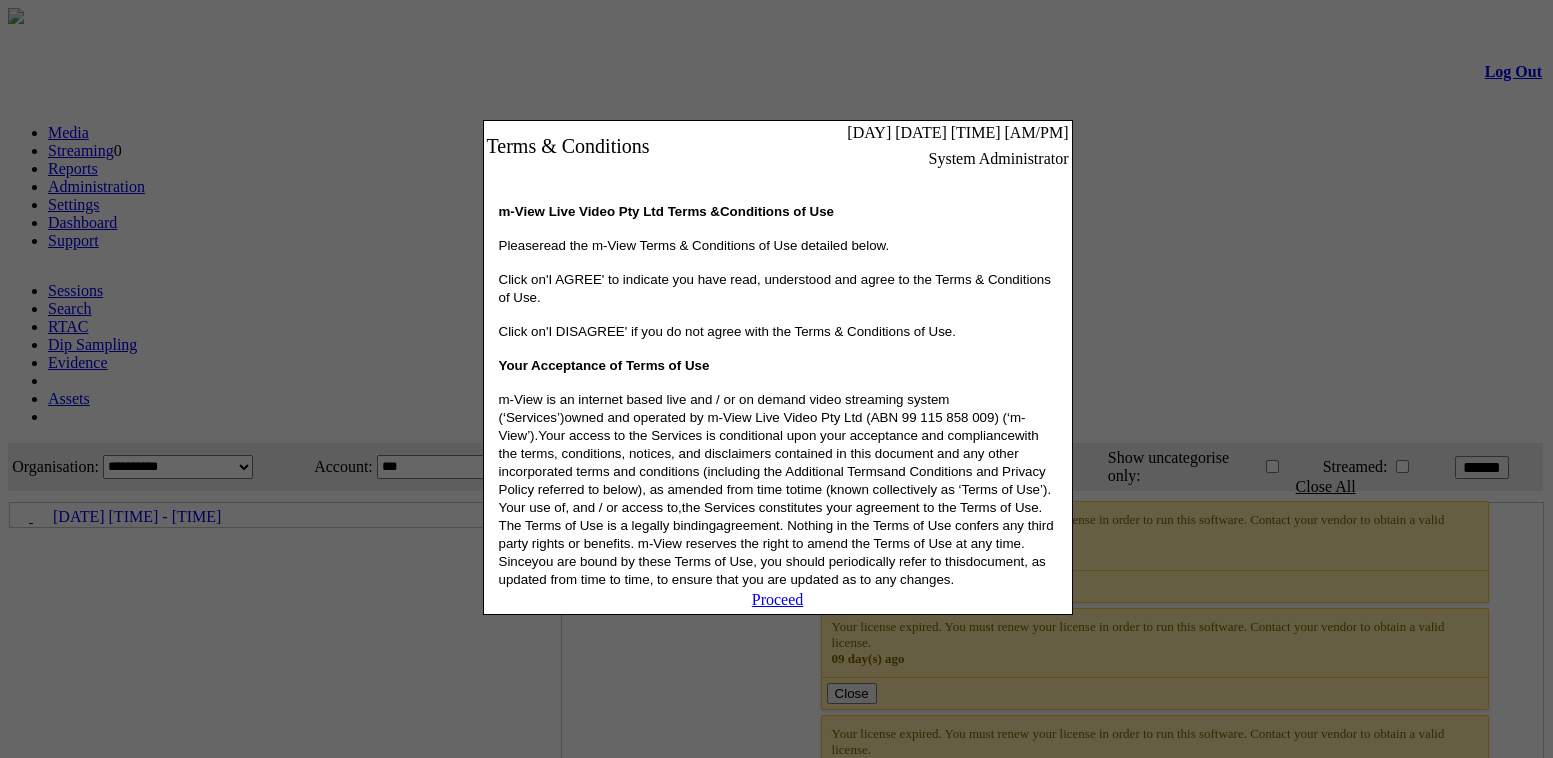 click on "Proceed" at bounding box center [778, 599] 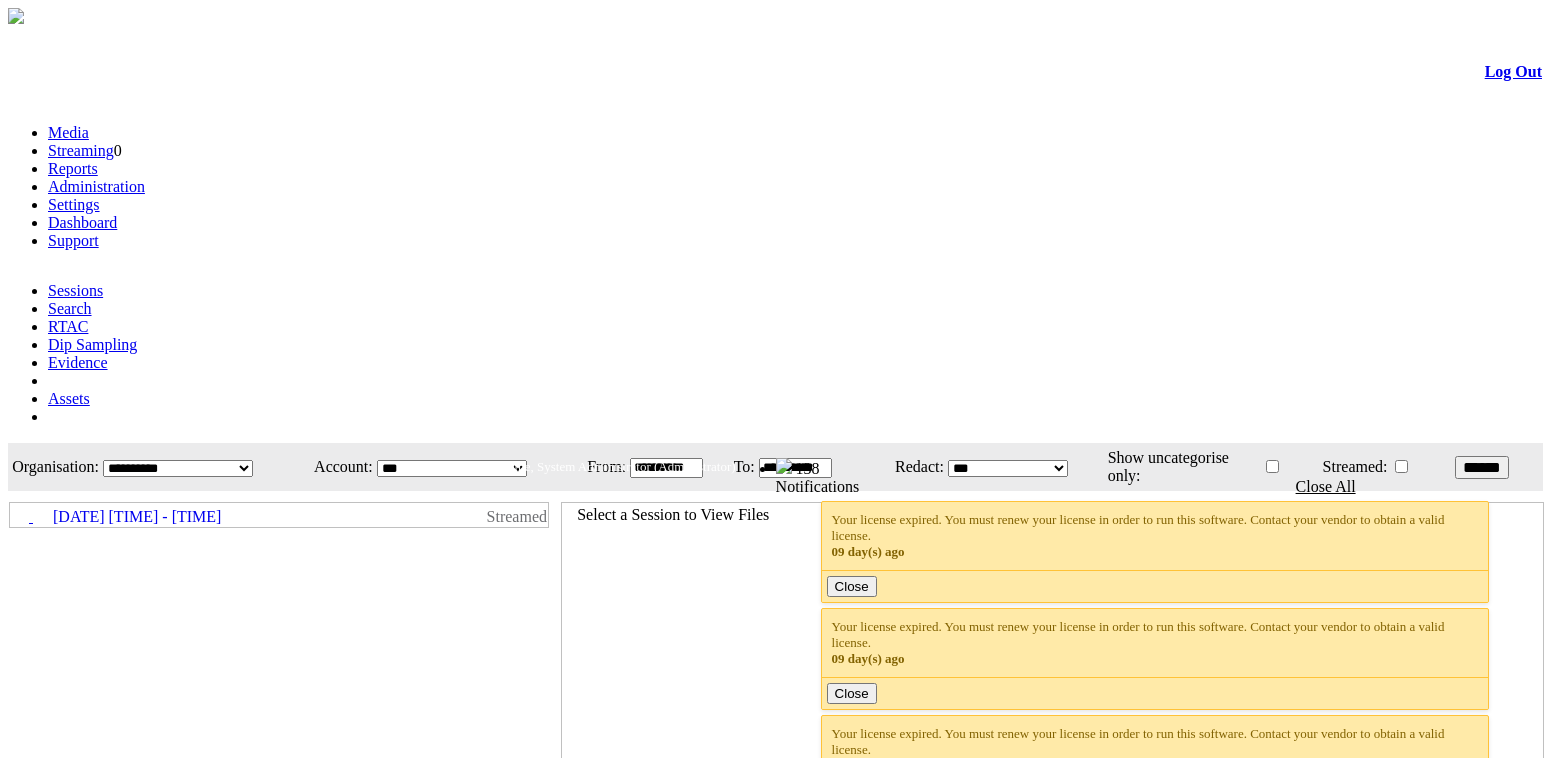 scroll, scrollTop: 0, scrollLeft: 0, axis: both 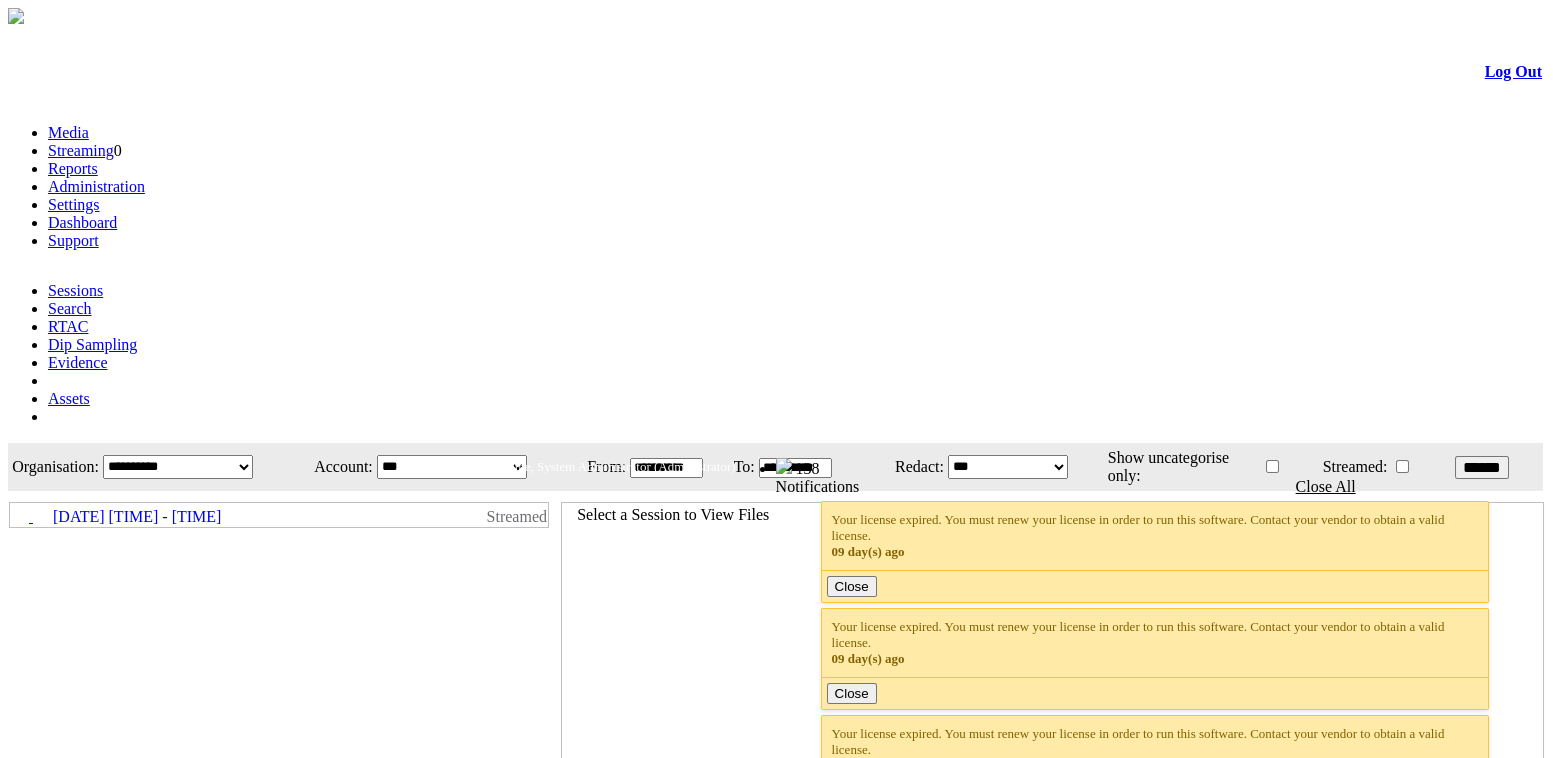 click on "Dashboard" at bounding box center (82, 222) 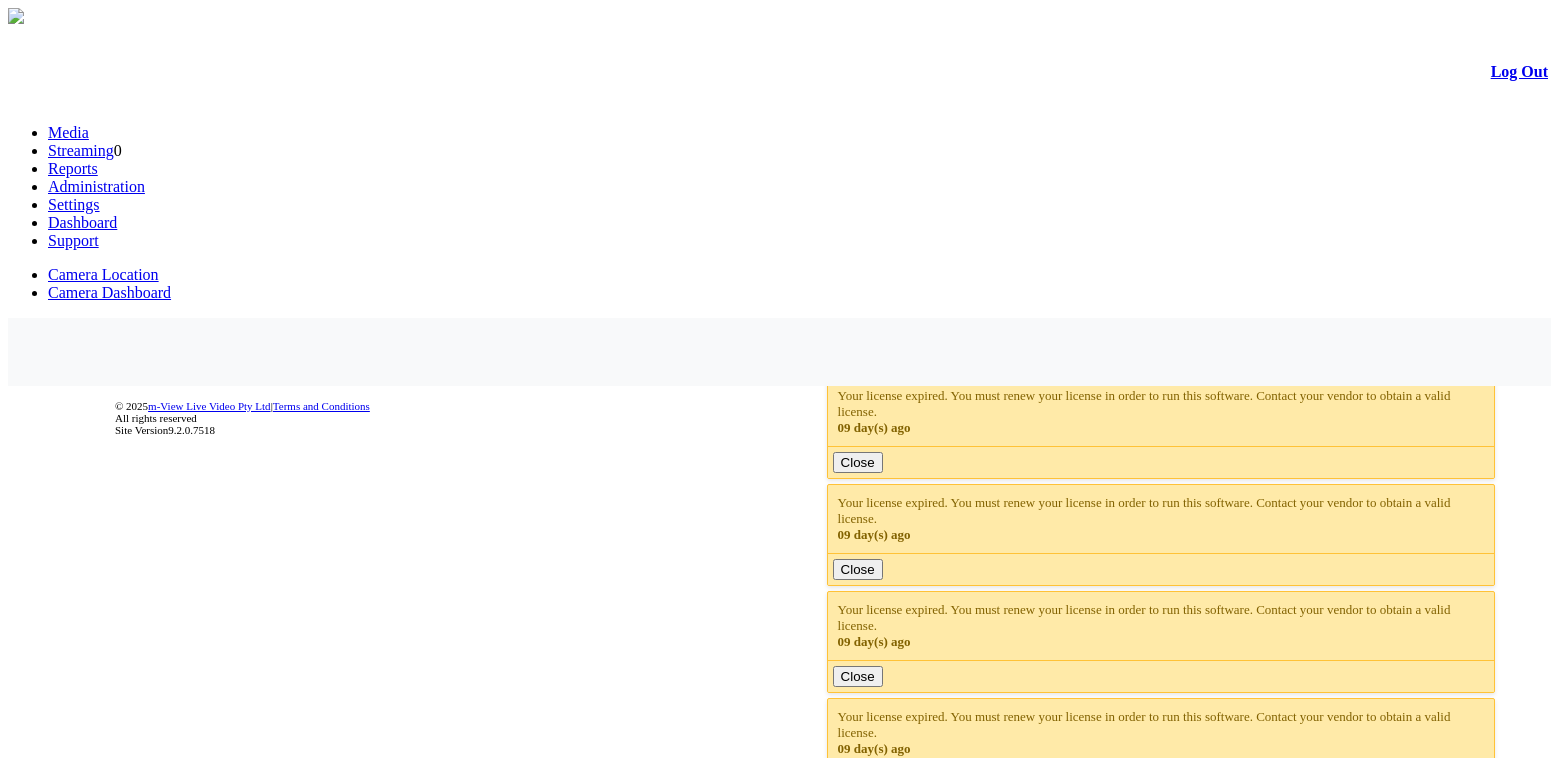 scroll, scrollTop: 0, scrollLeft: 0, axis: both 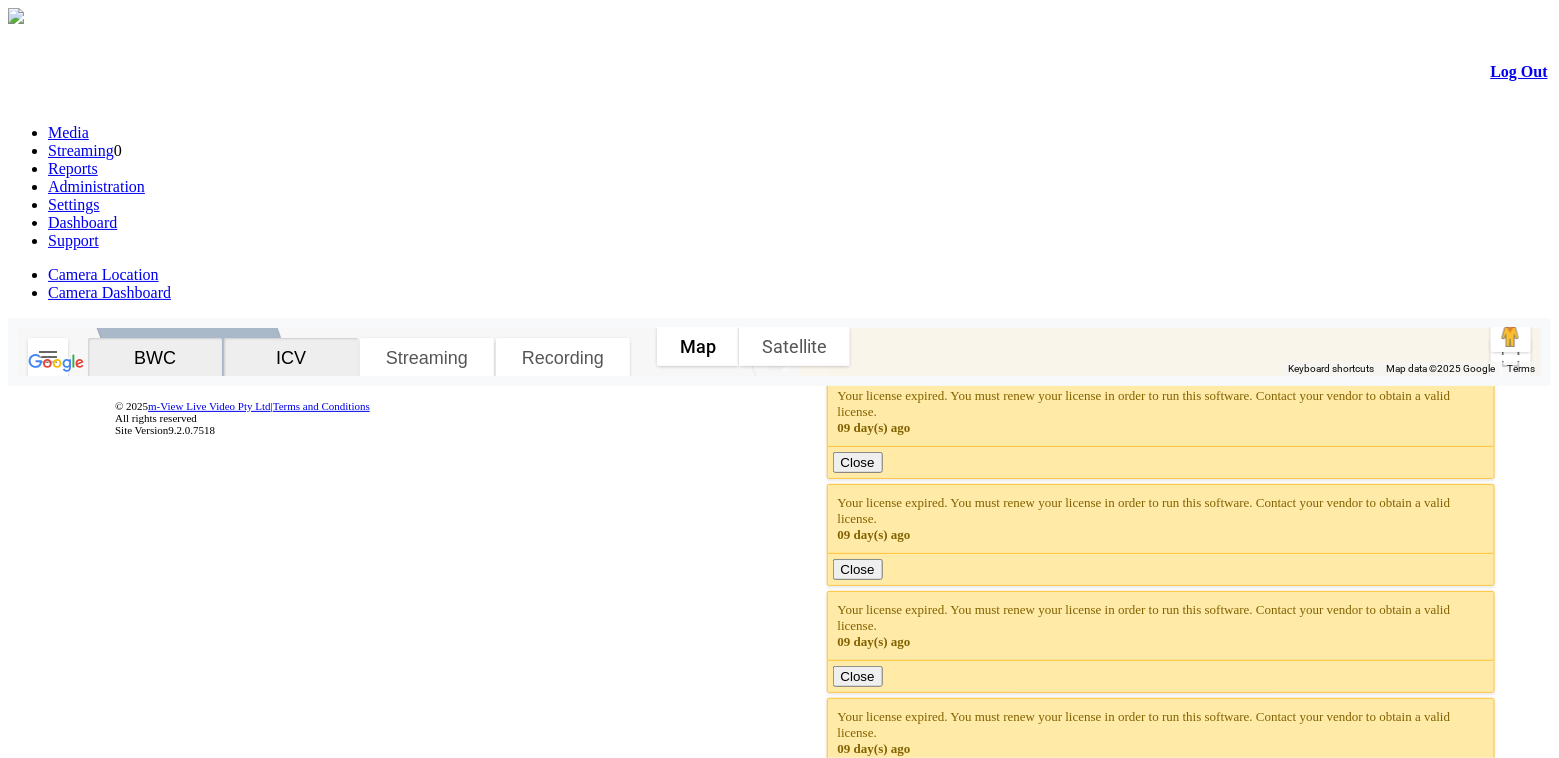 click 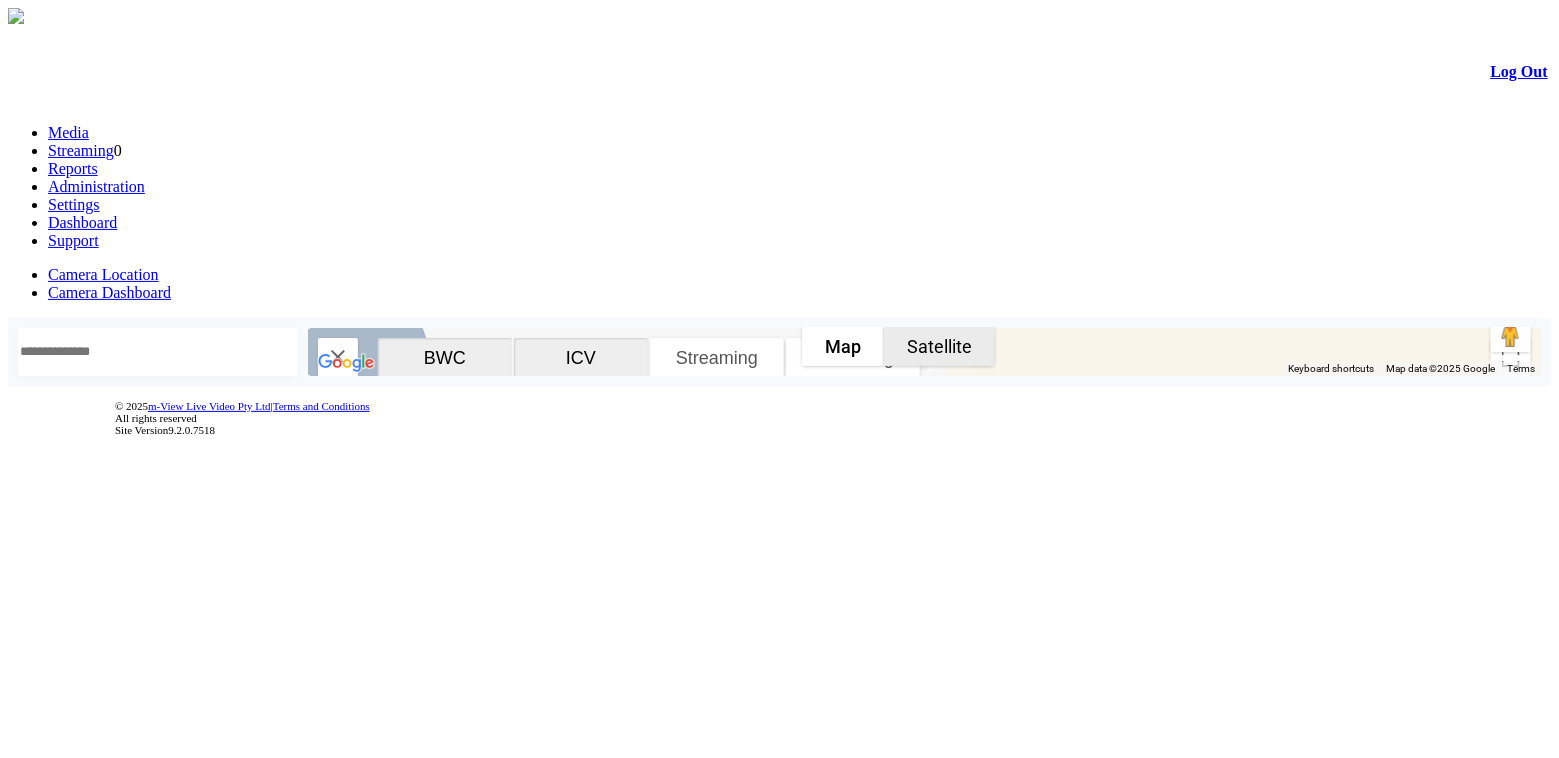 click on "Satellite" 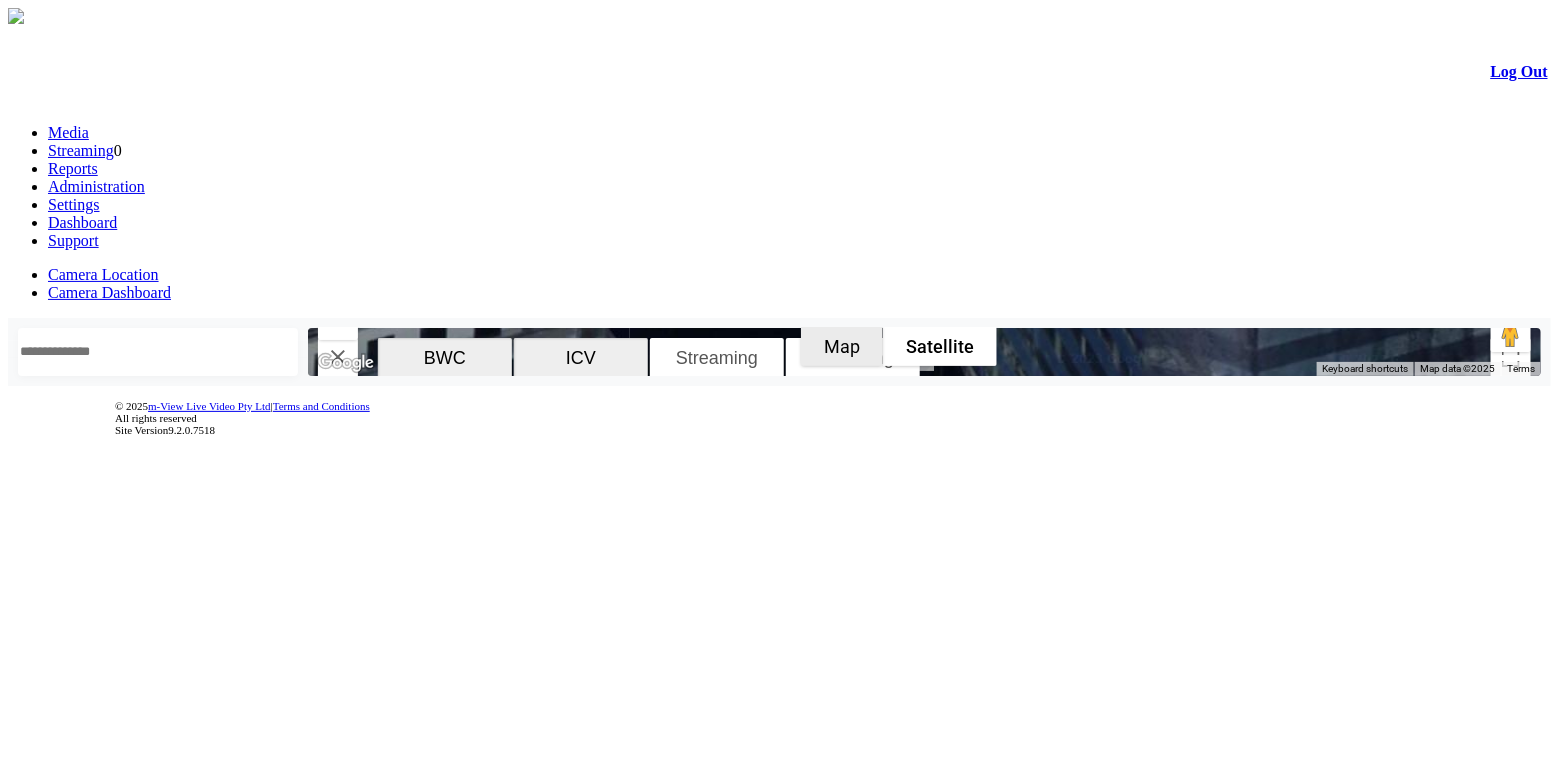 click on "Map" at bounding box center (842, 346) 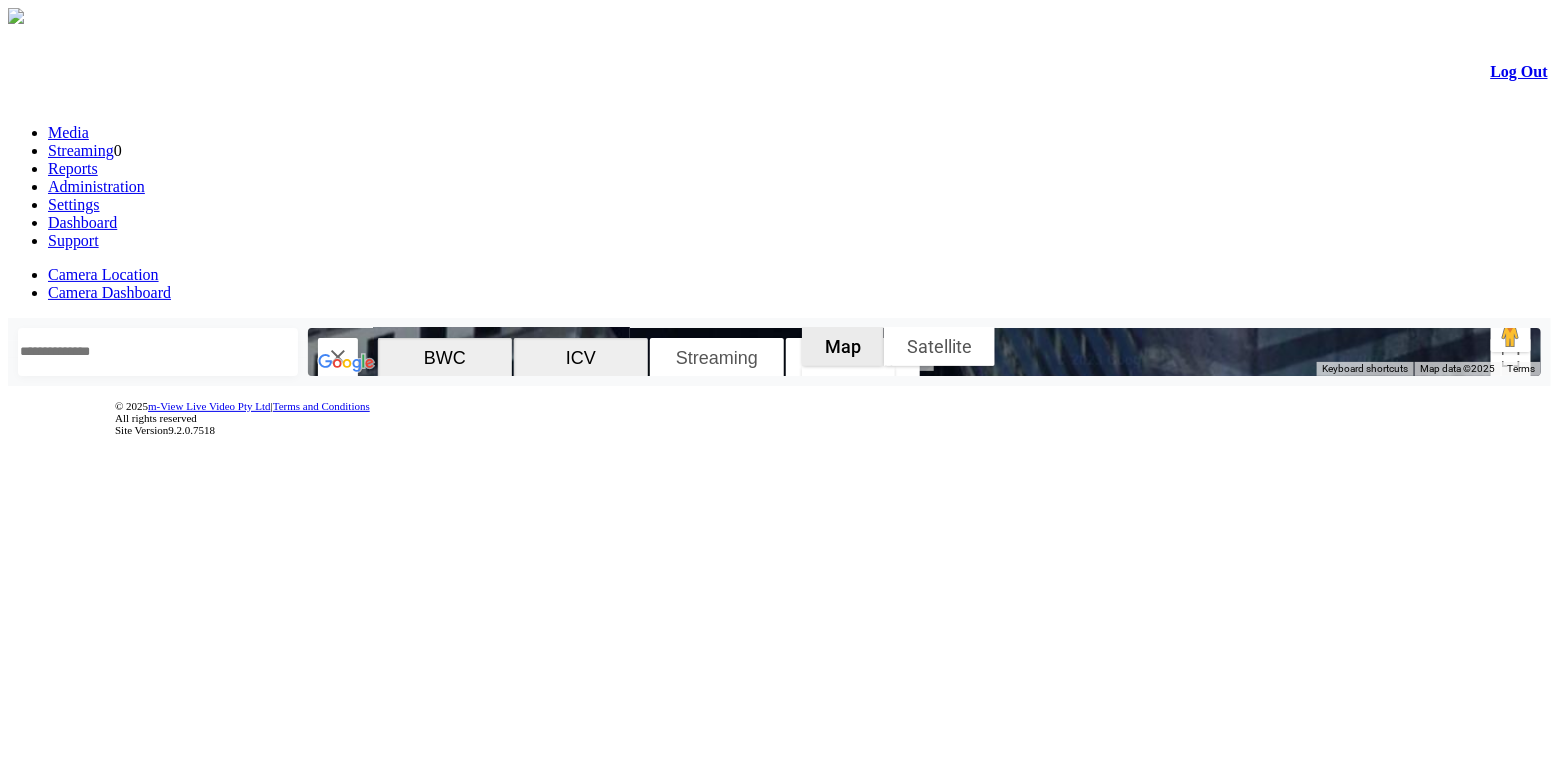 scroll, scrollTop: 0, scrollLeft: 0, axis: both 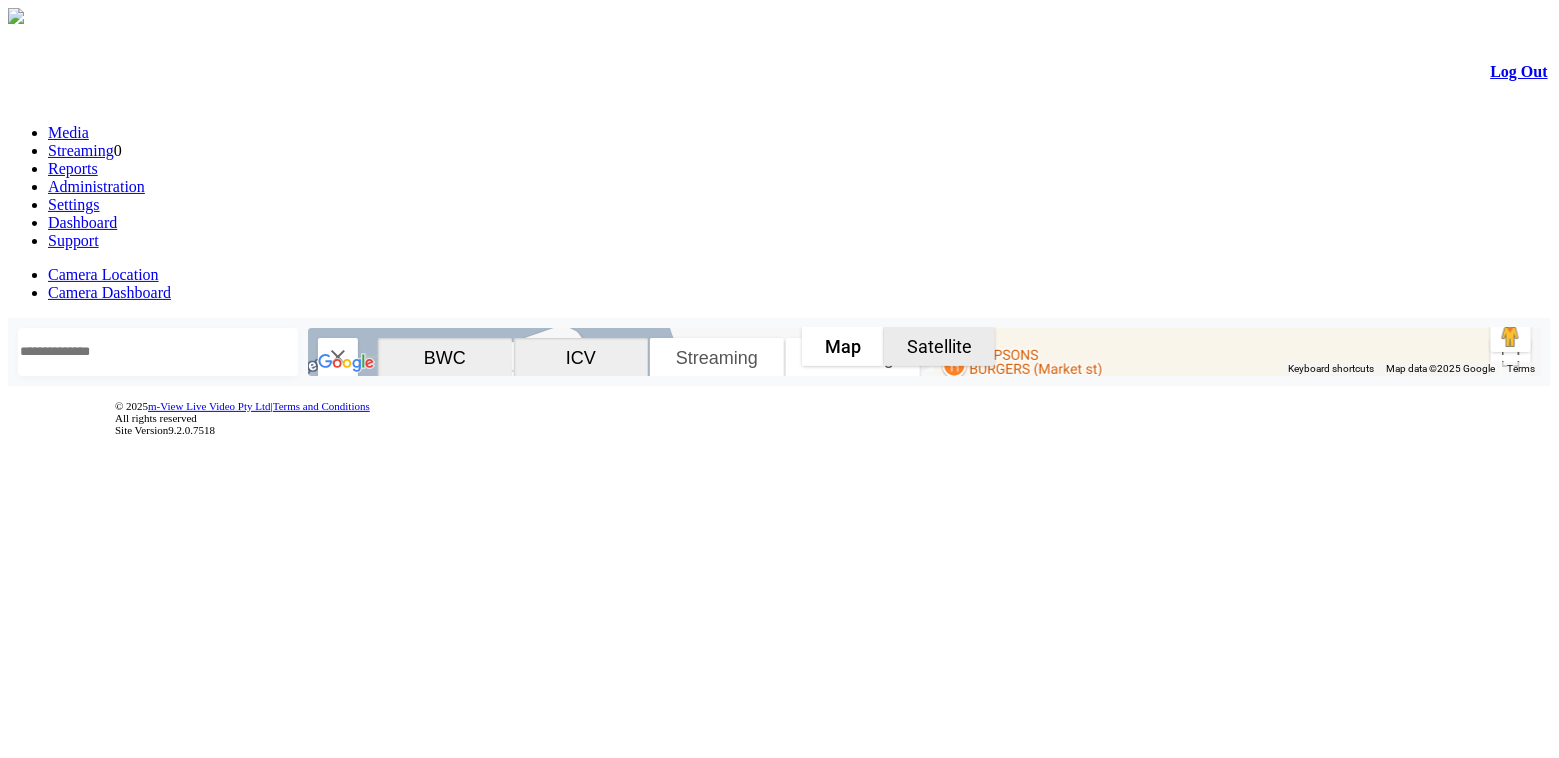 click on "Satellite" 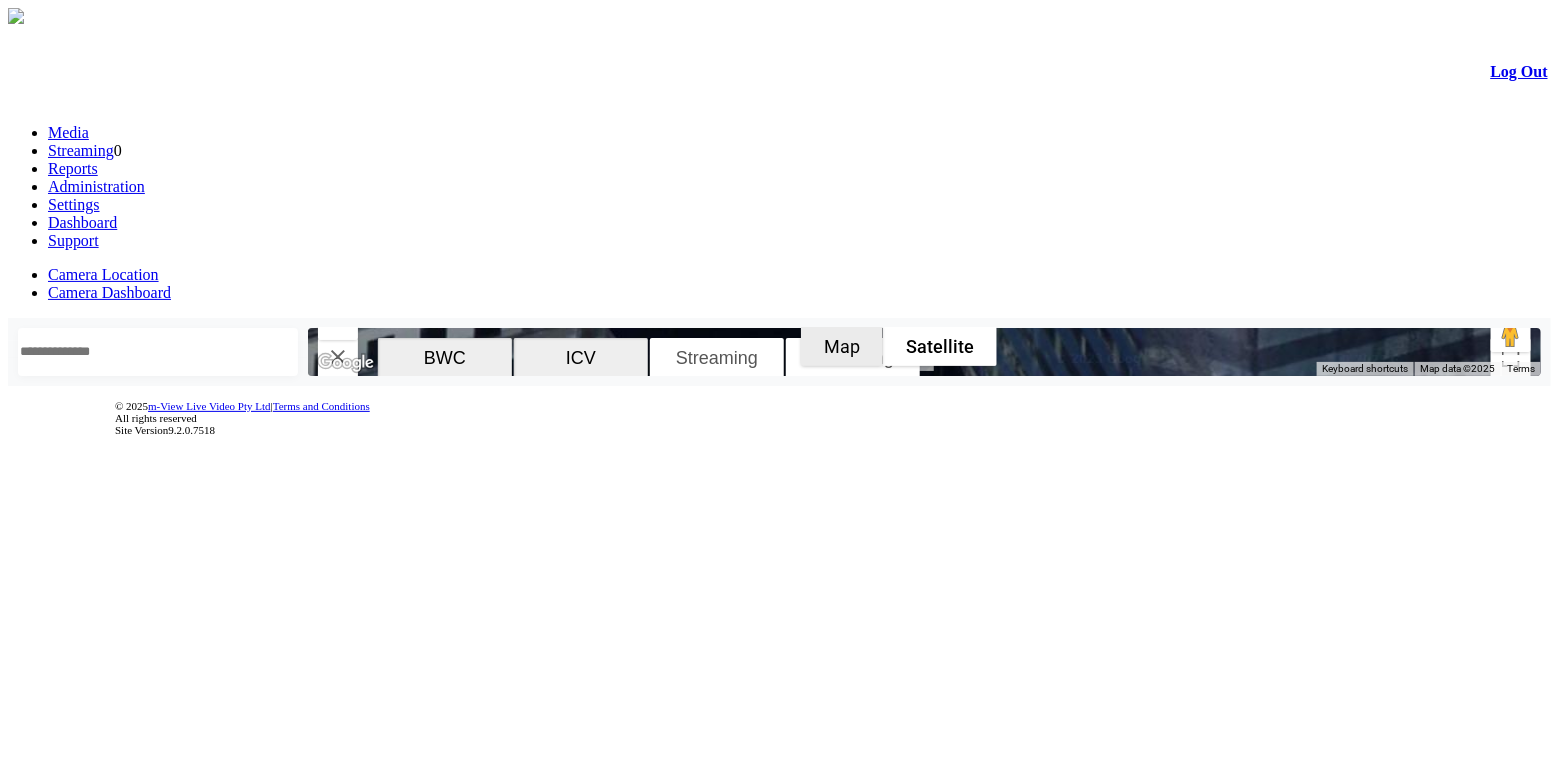 click on "Map" at bounding box center [842, 346] 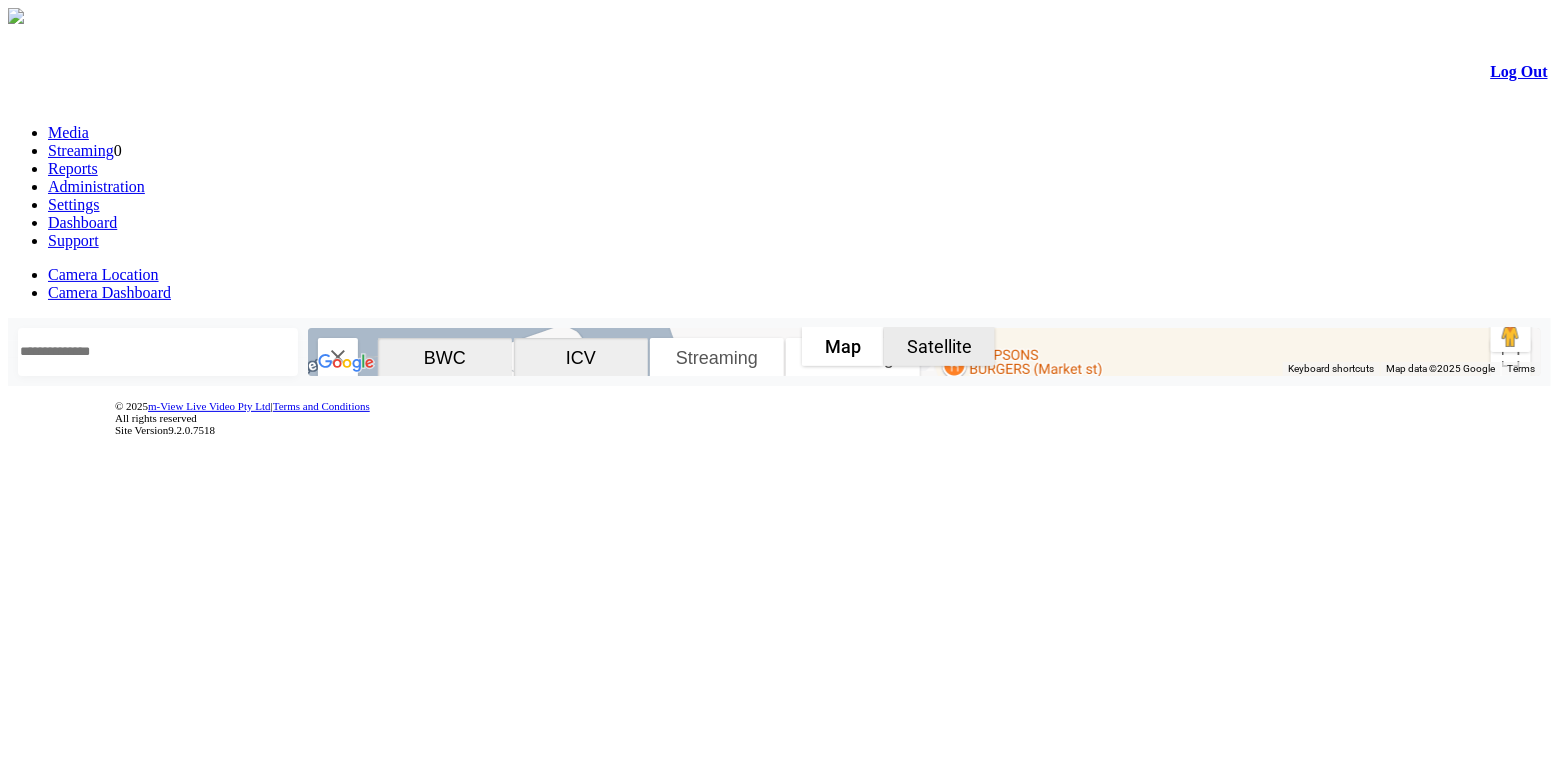 click on "Satellite" 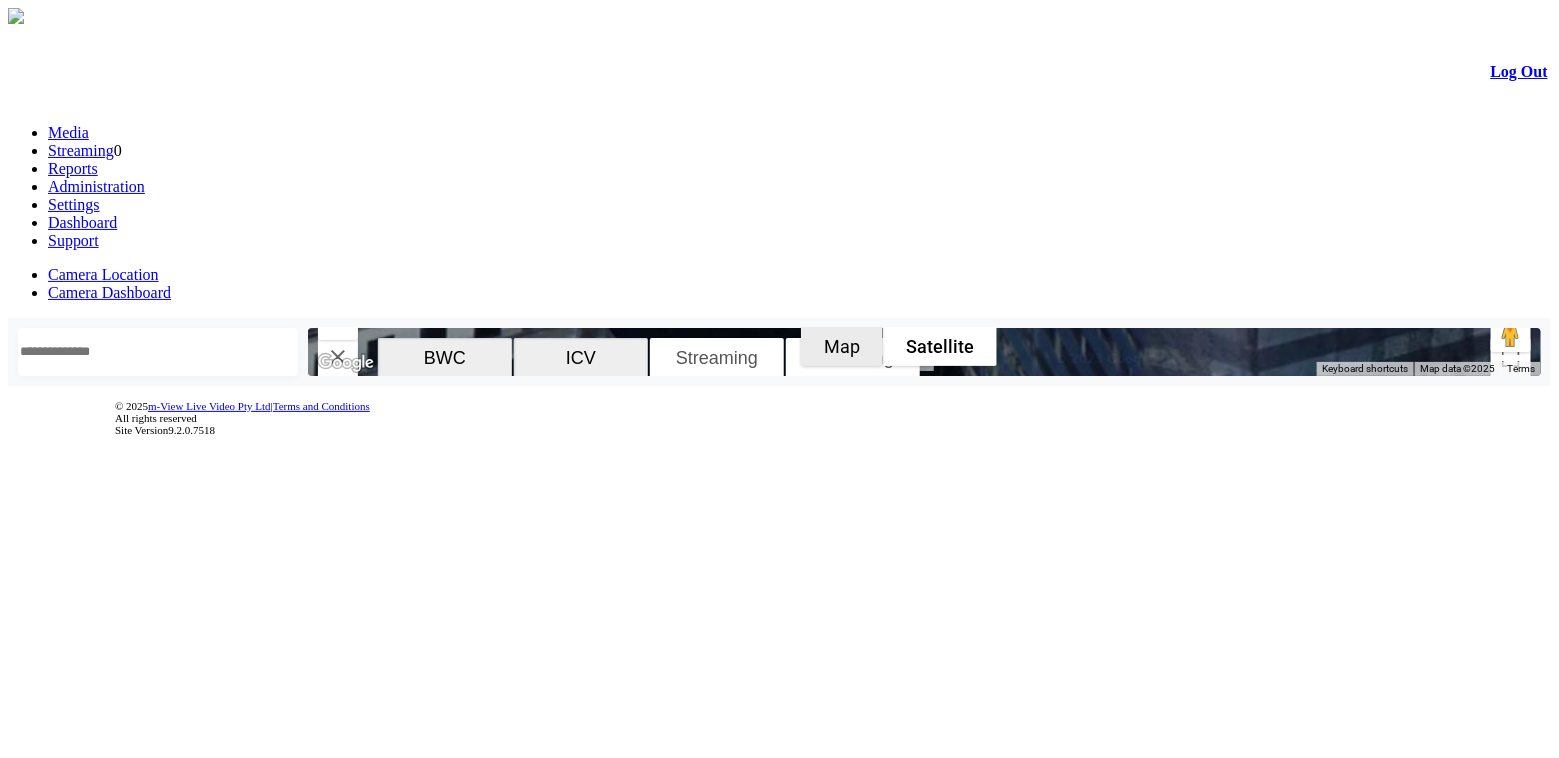 click on "Map" at bounding box center [842, 346] 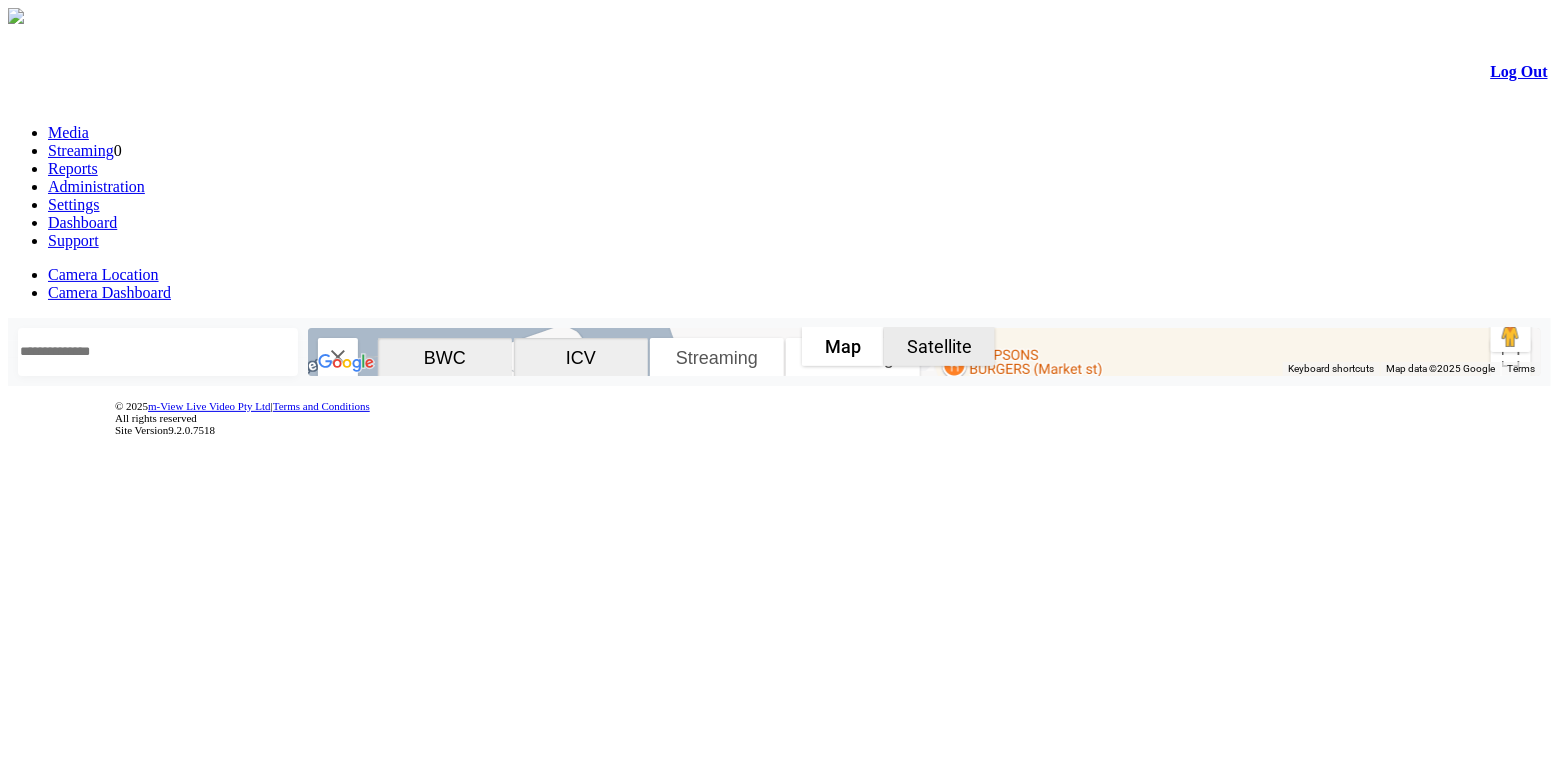click on "Satellite" 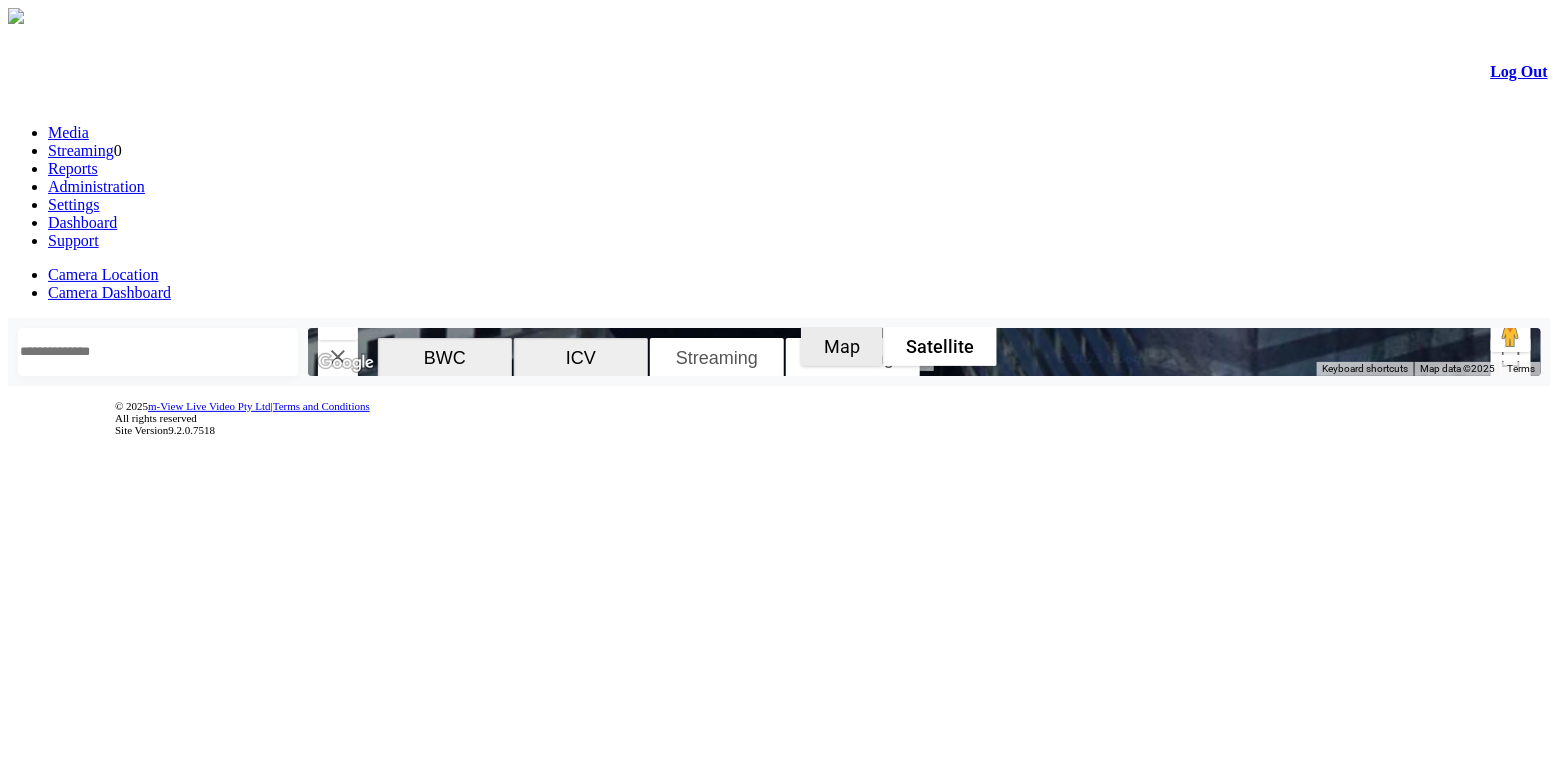 click on "Map" at bounding box center (842, 346) 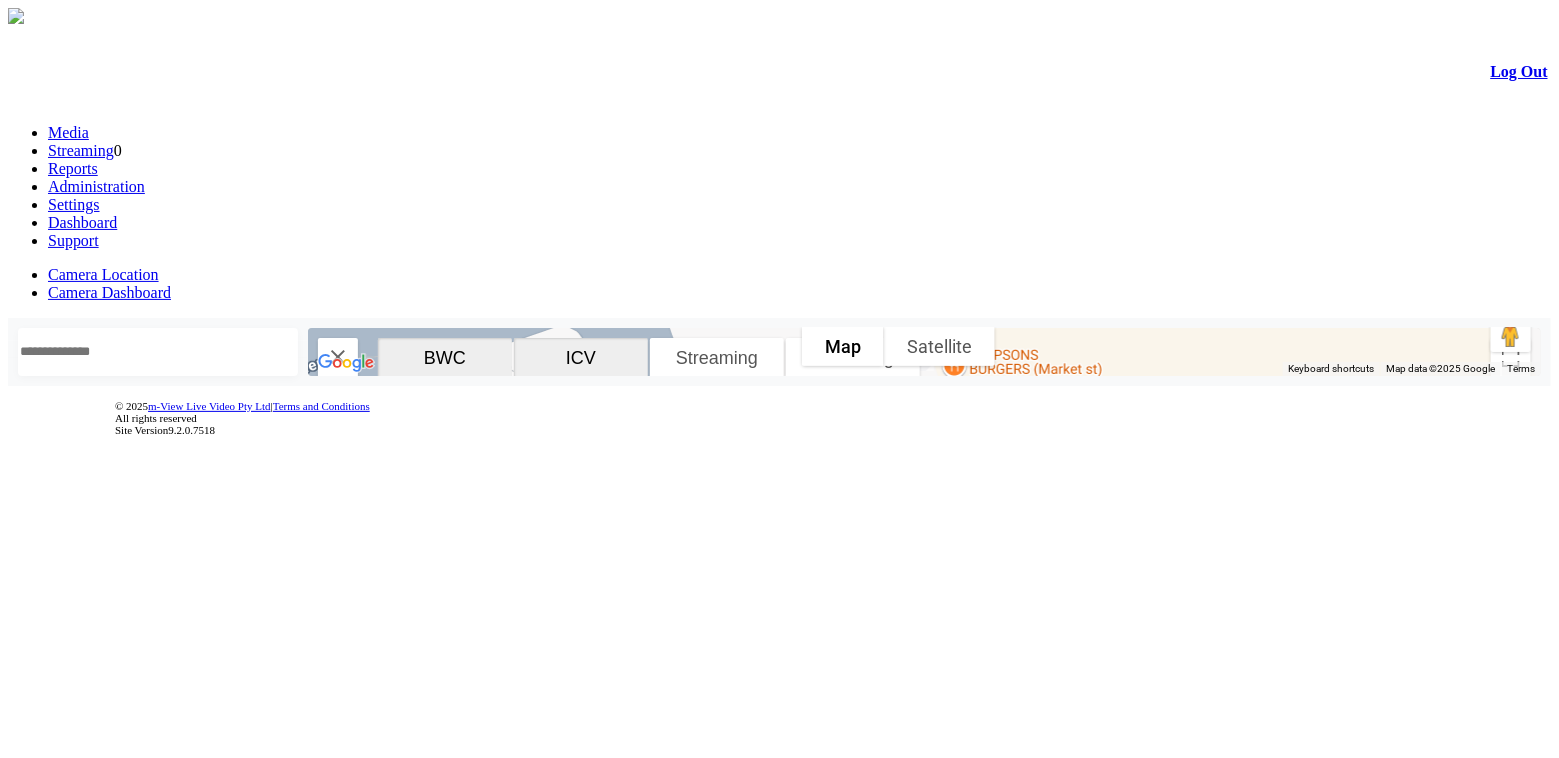 click on "View Stream" 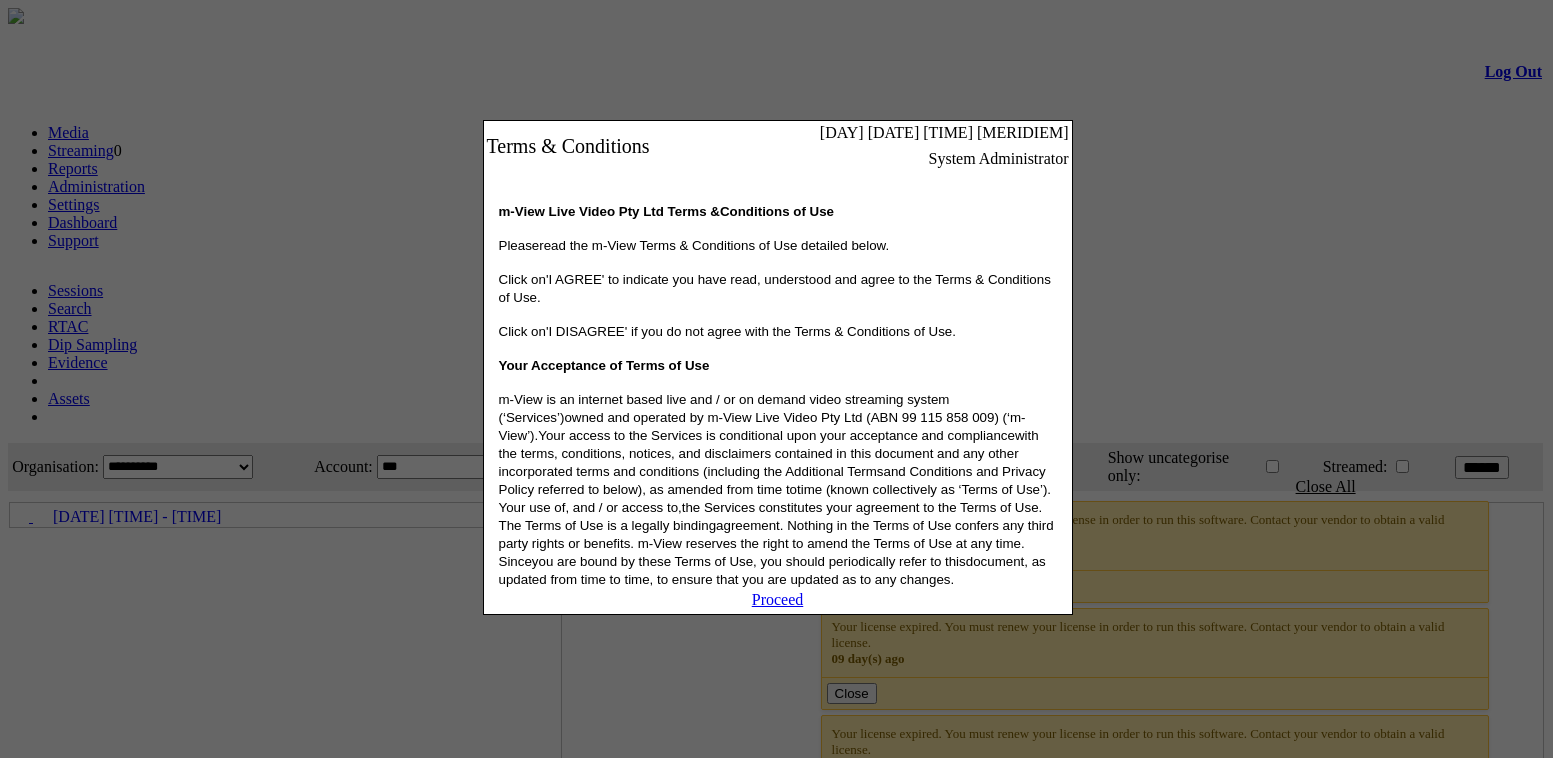 scroll, scrollTop: 0, scrollLeft: 0, axis: both 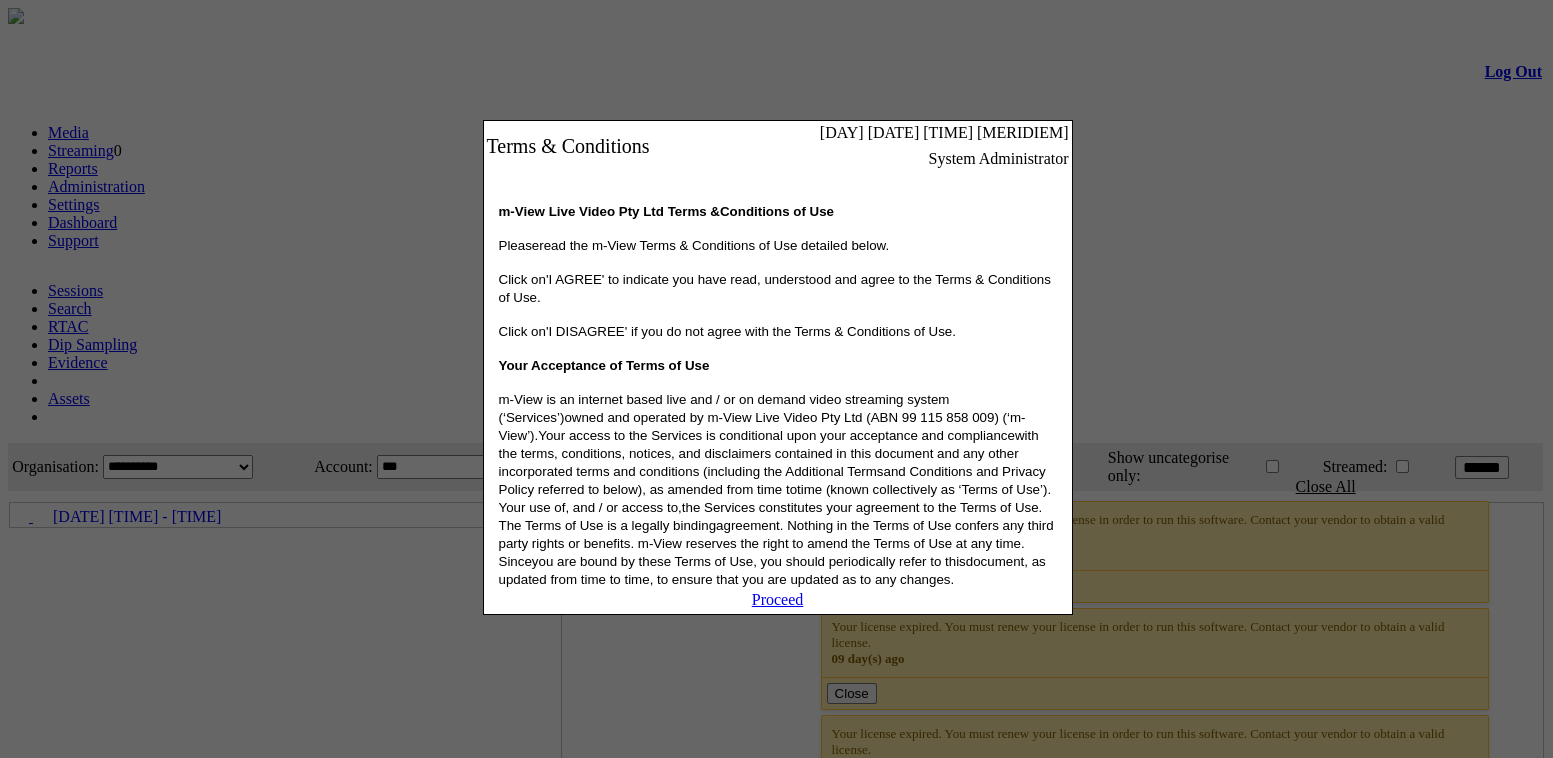 click on "Proceed" at bounding box center [778, 599] 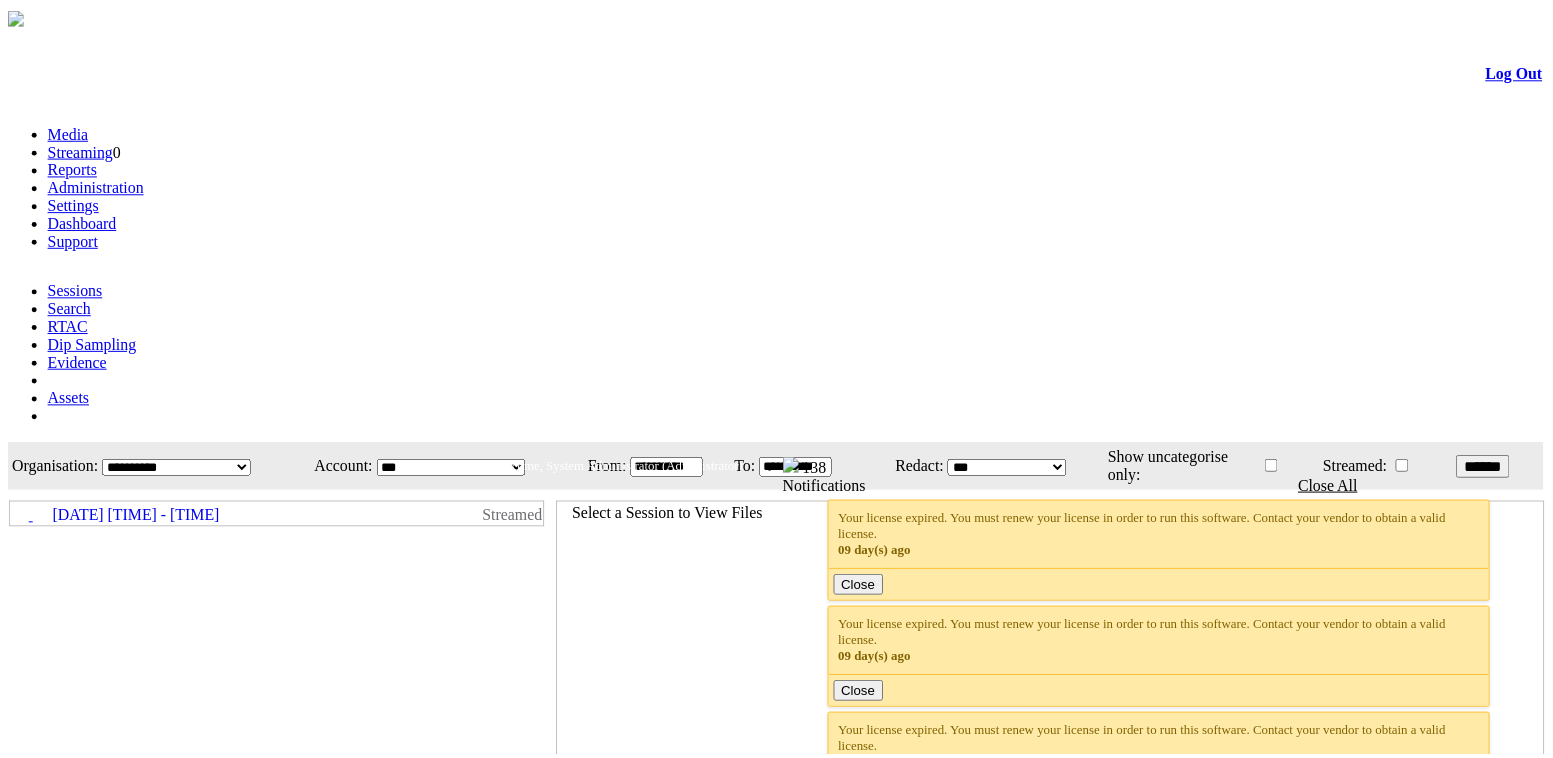 scroll, scrollTop: 0, scrollLeft: 0, axis: both 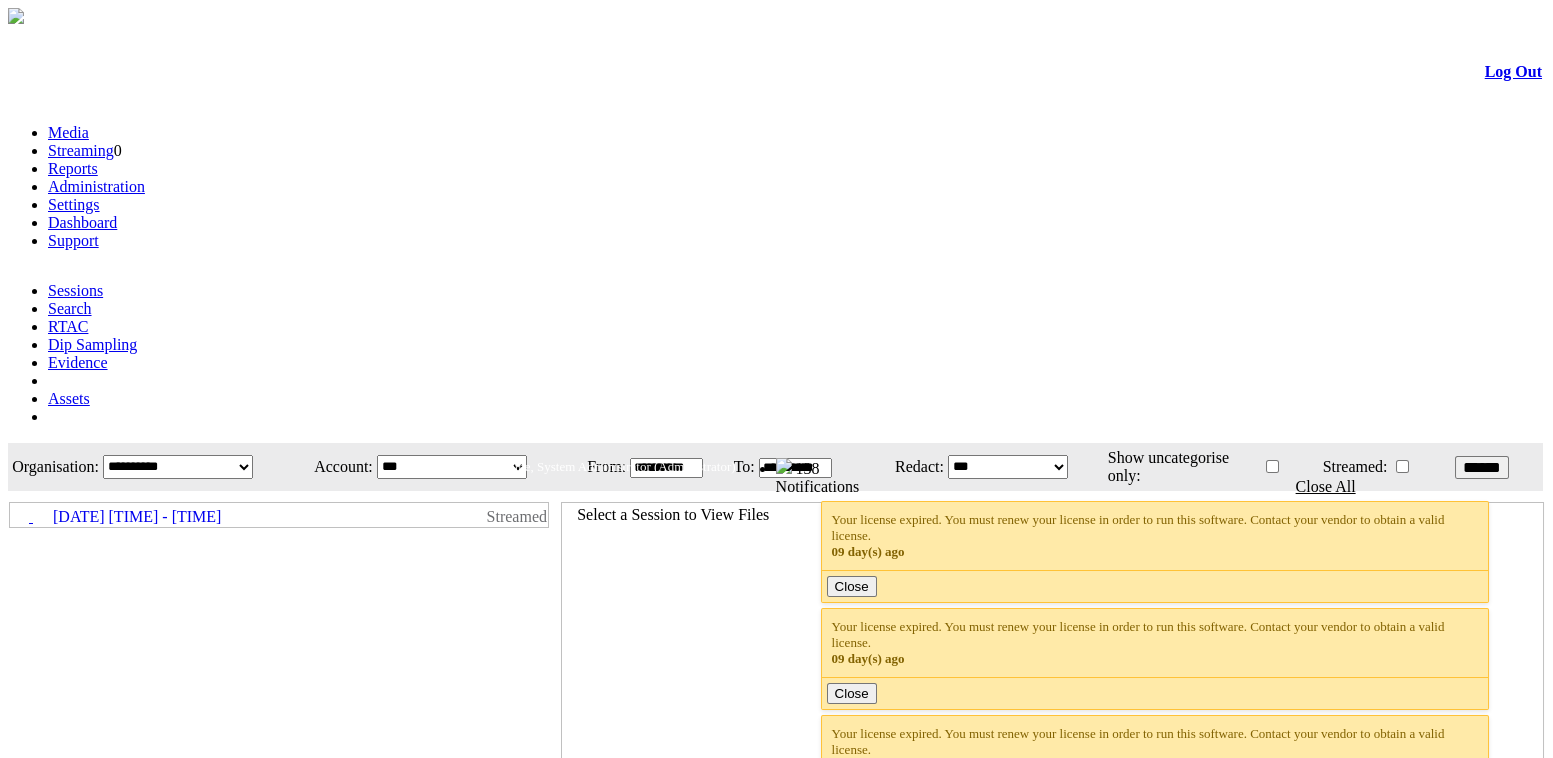 click on "Dashboard" at bounding box center [82, 222] 